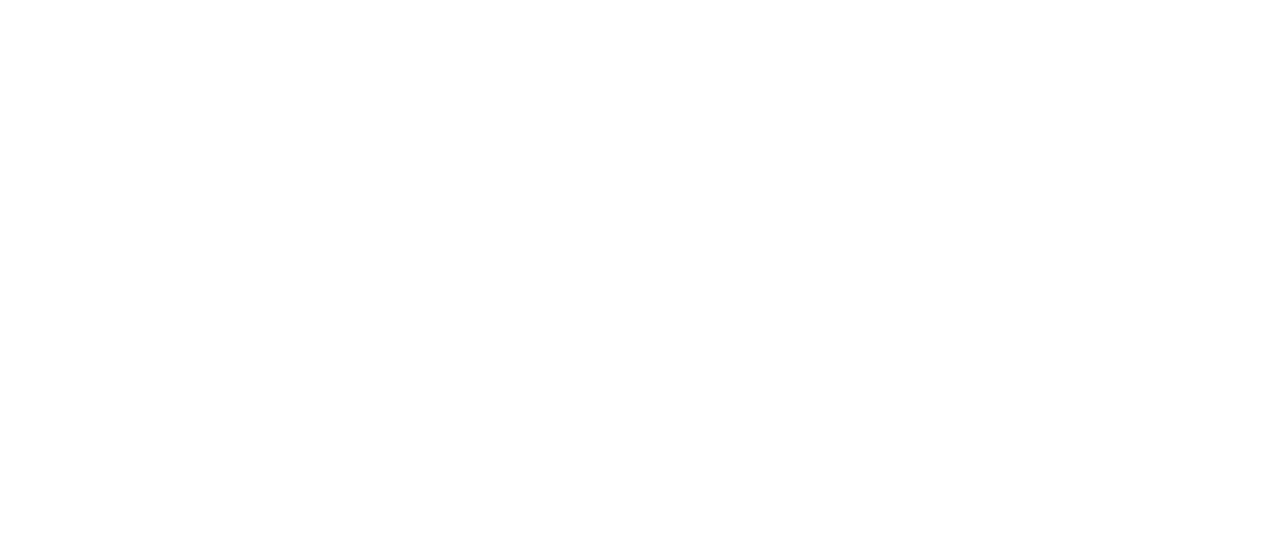 scroll, scrollTop: 0, scrollLeft: 0, axis: both 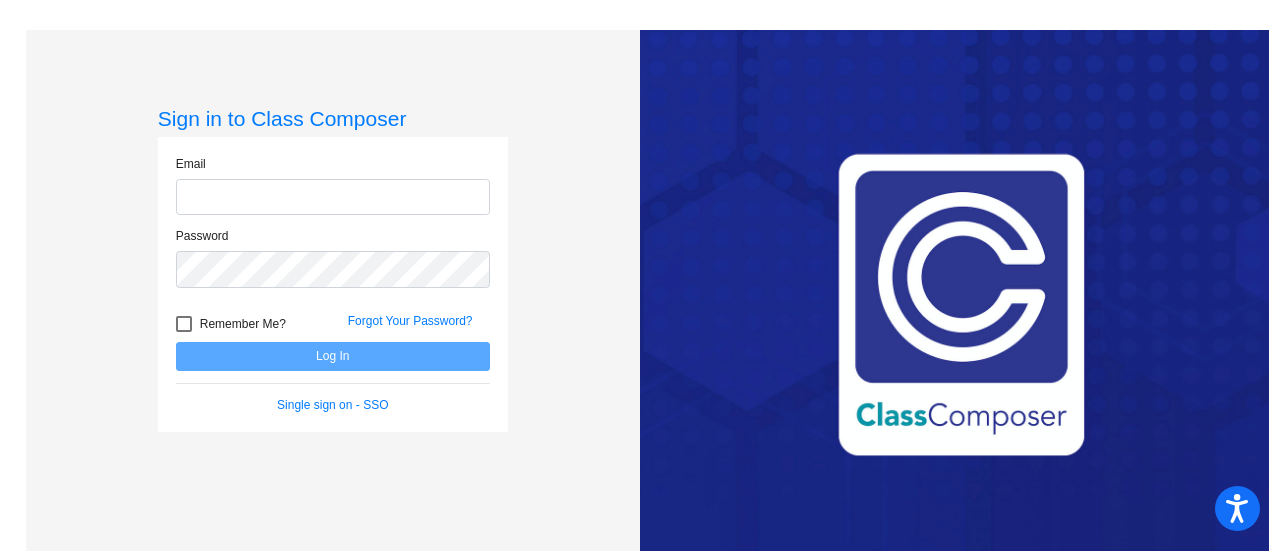 type on "[EMAIL_ADDRESS][DOMAIN_NAME]" 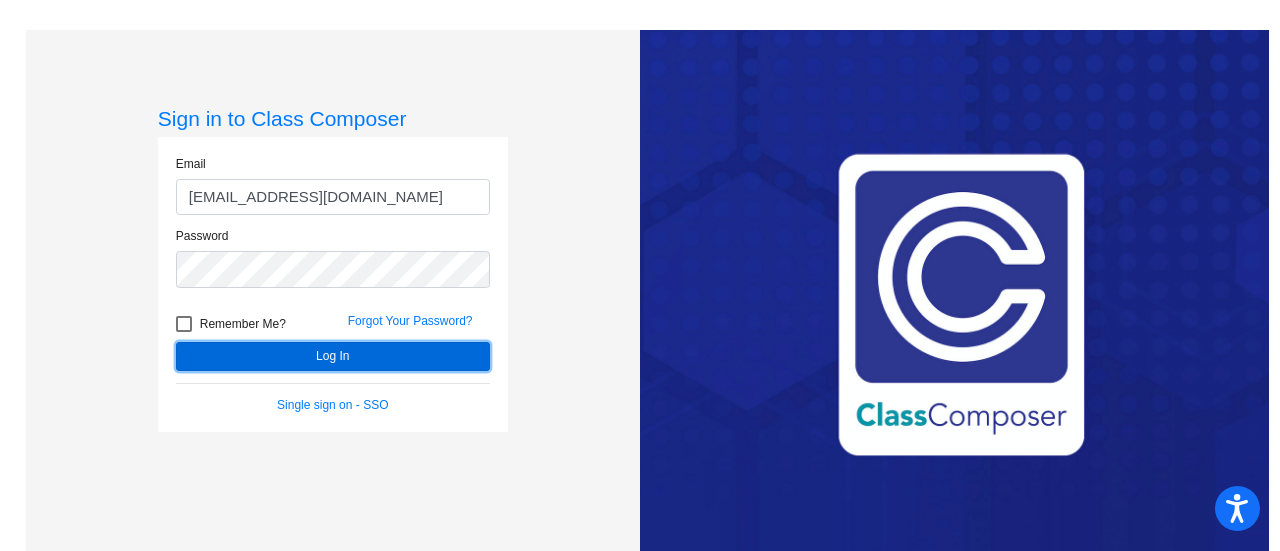 click on "Log In" 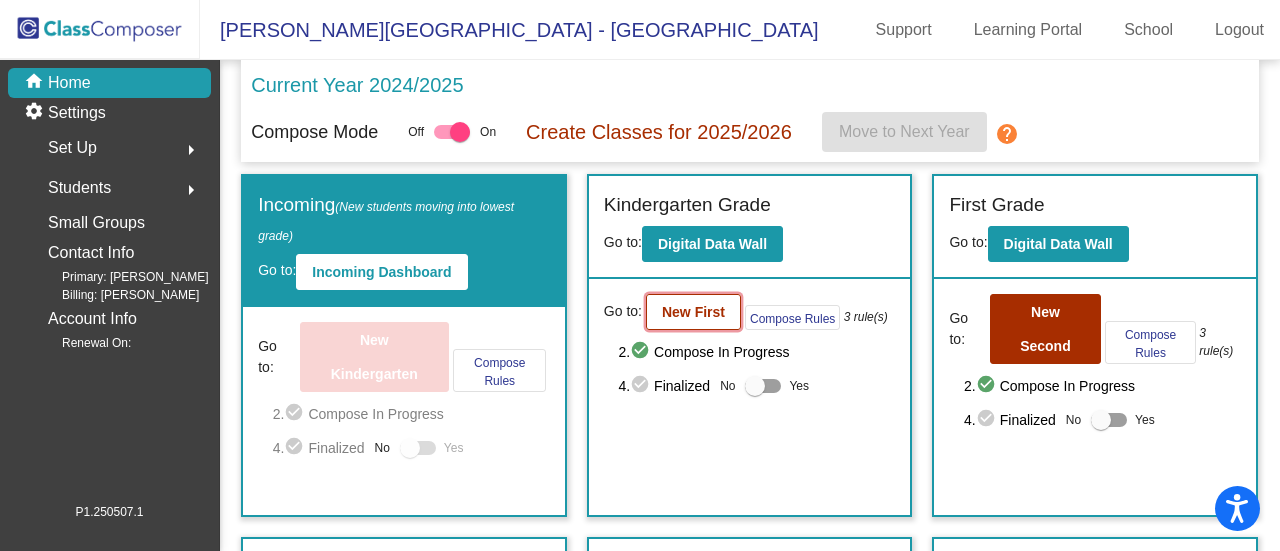 click on "New First" 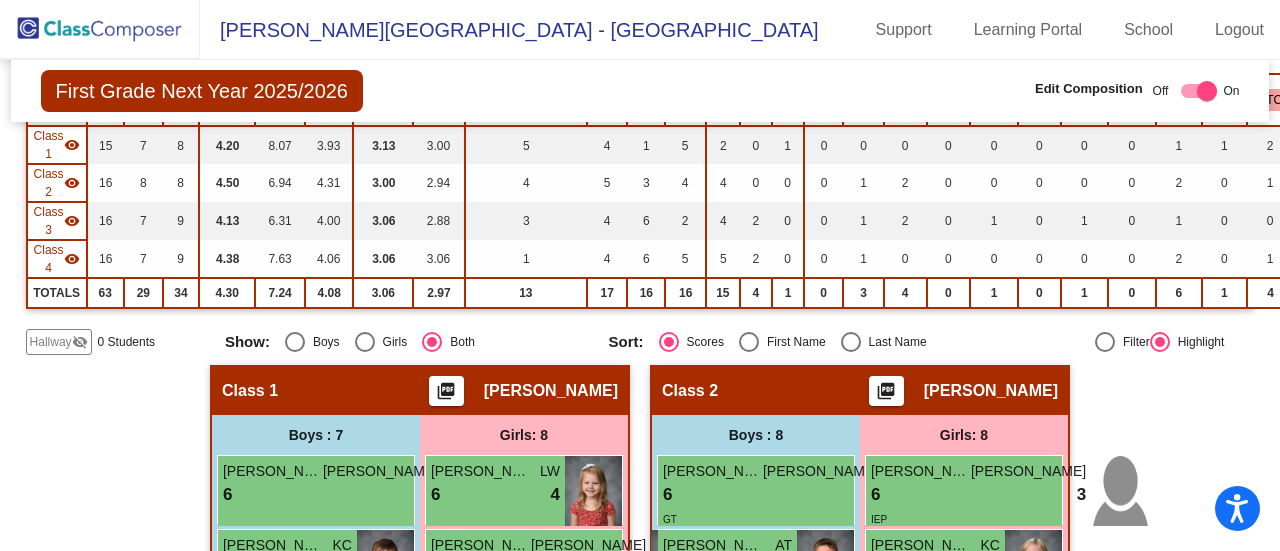 scroll, scrollTop: 0, scrollLeft: 0, axis: both 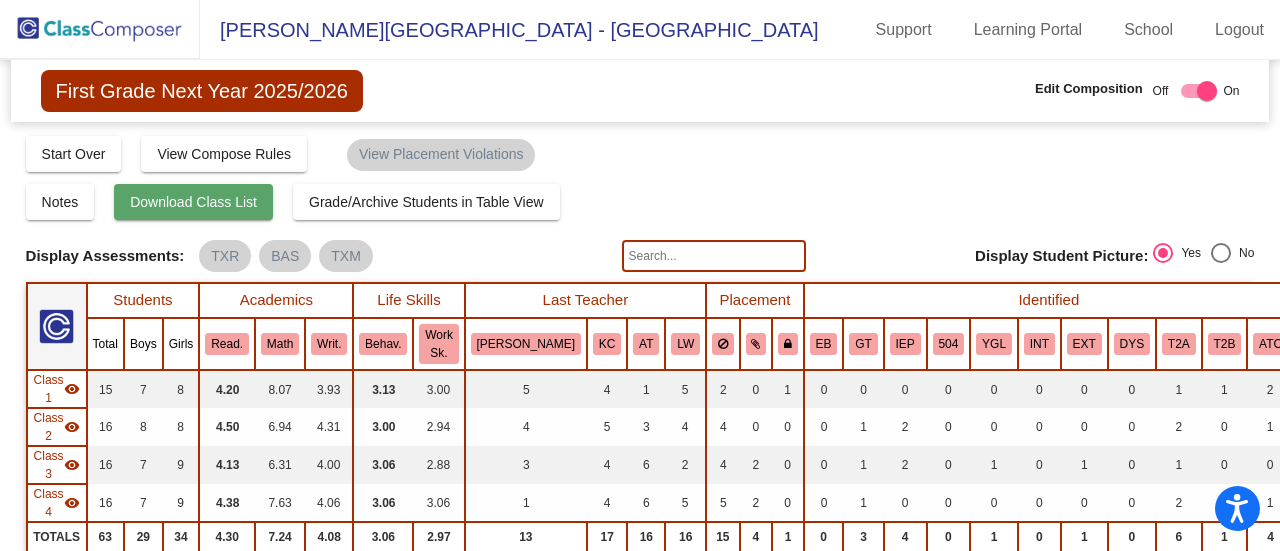 click on "Download Class List" 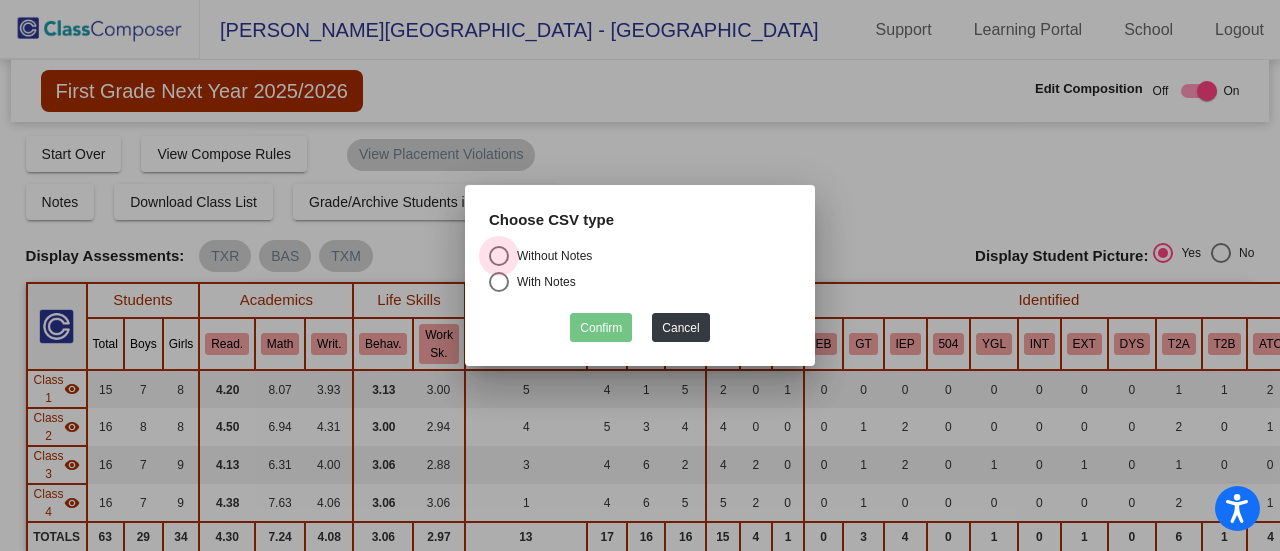 click at bounding box center (499, 256) 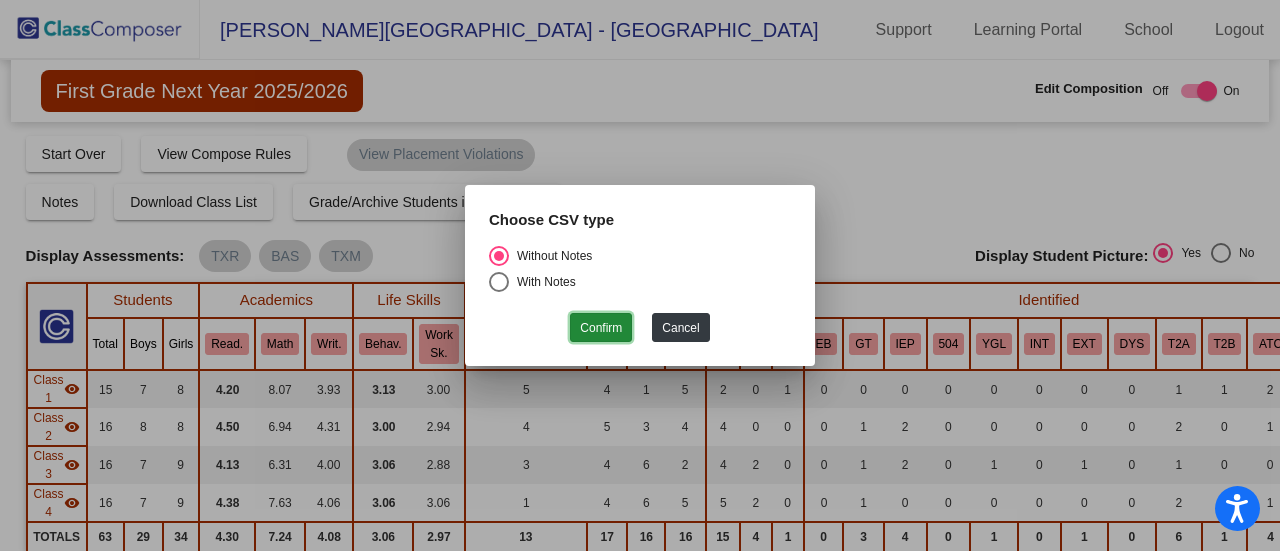 click on "Confirm" at bounding box center [601, 327] 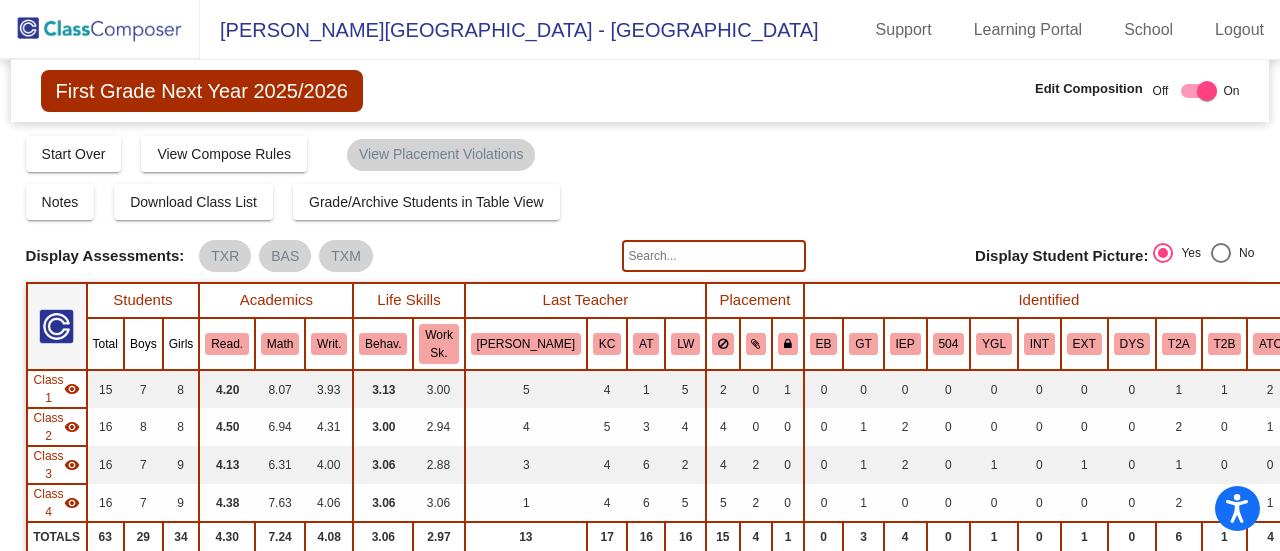 drag, startPoint x: 1269, startPoint y: 99, endPoint x: 1279, endPoint y: 109, distance: 14.142136 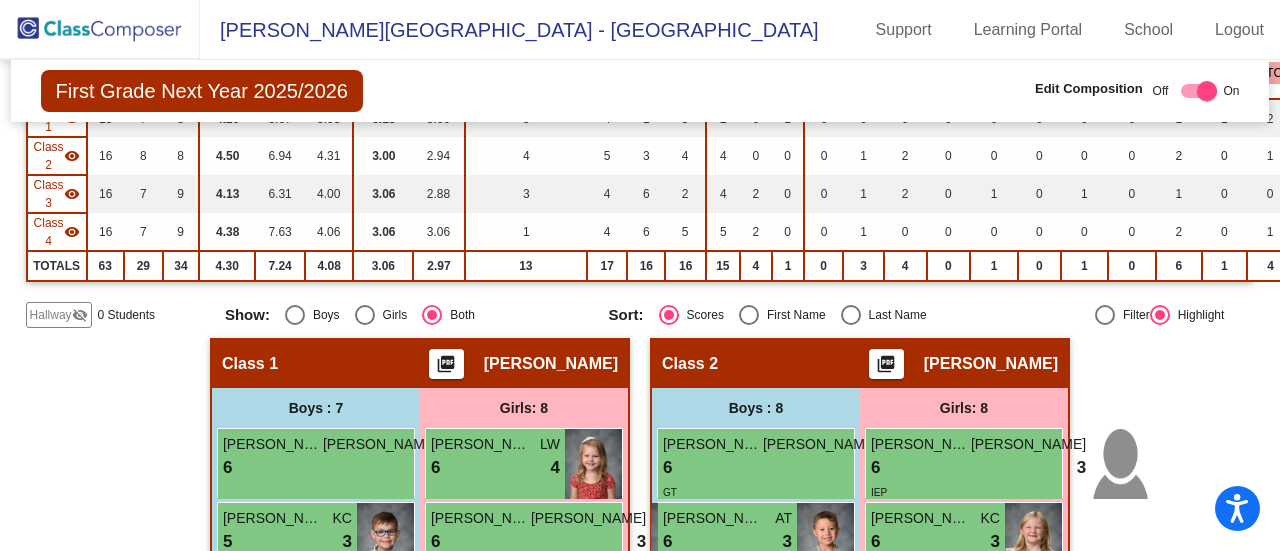 scroll, scrollTop: 62, scrollLeft: 0, axis: vertical 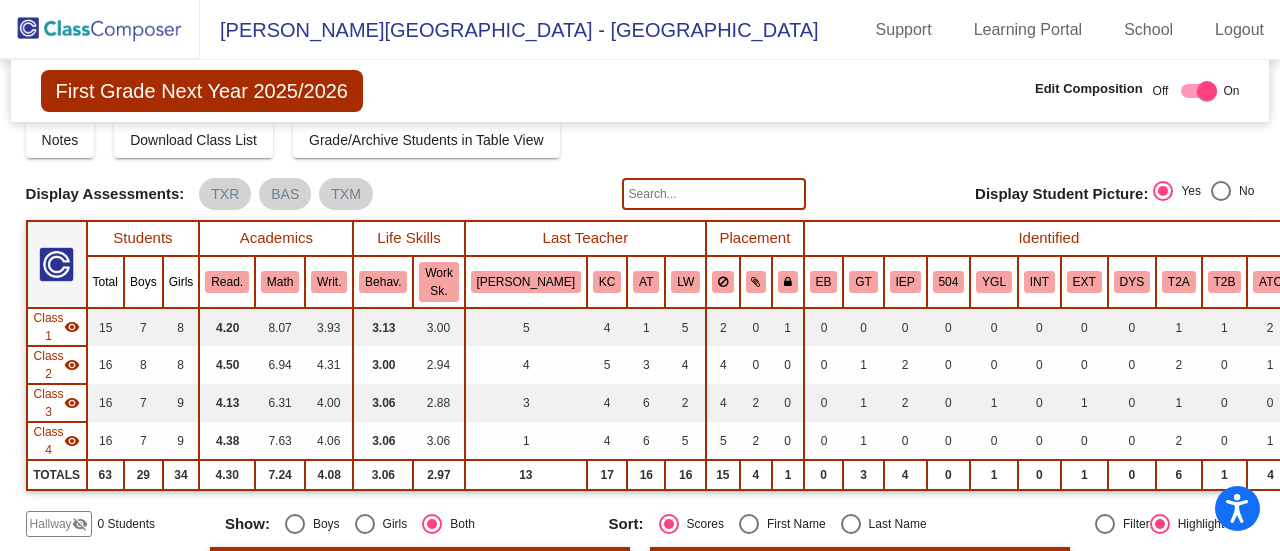 click on "picture_as_pdf" 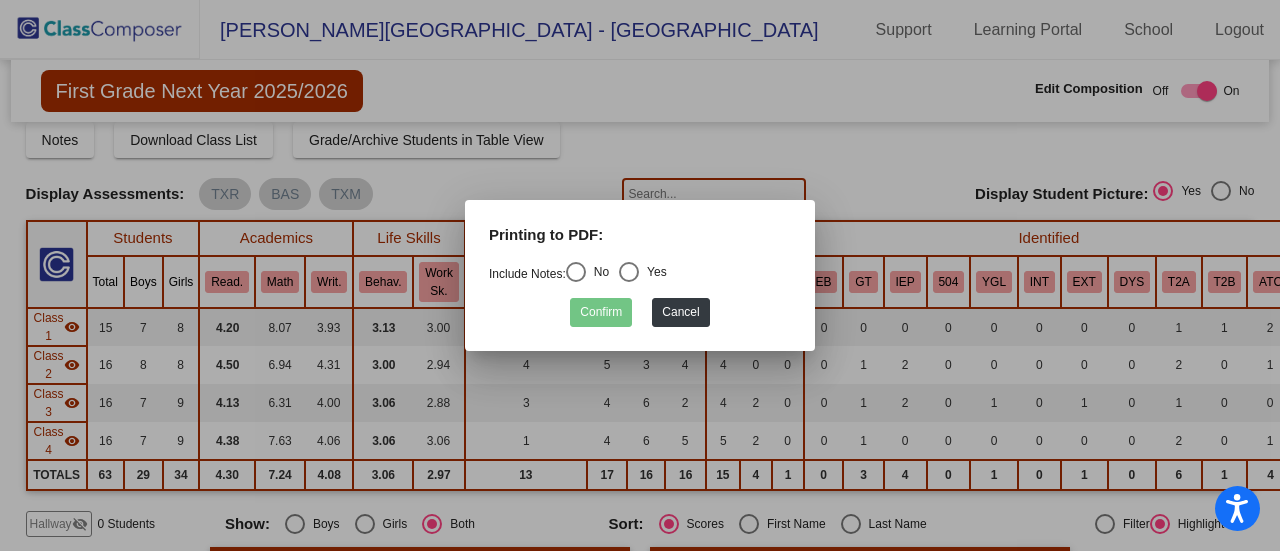 click at bounding box center (576, 272) 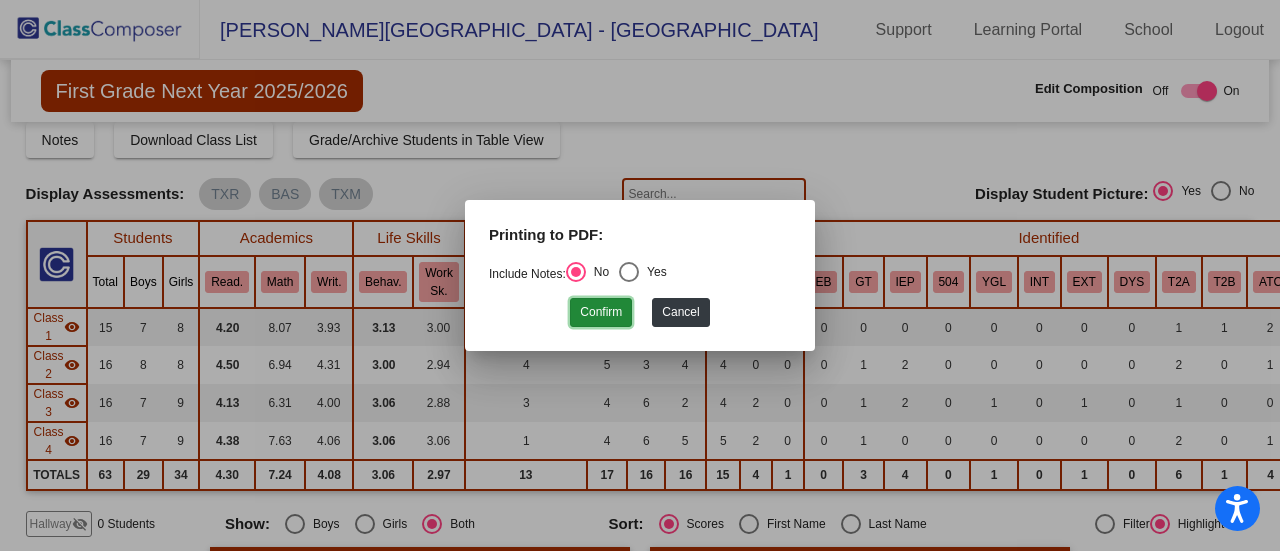 click on "Confirm" at bounding box center [601, 312] 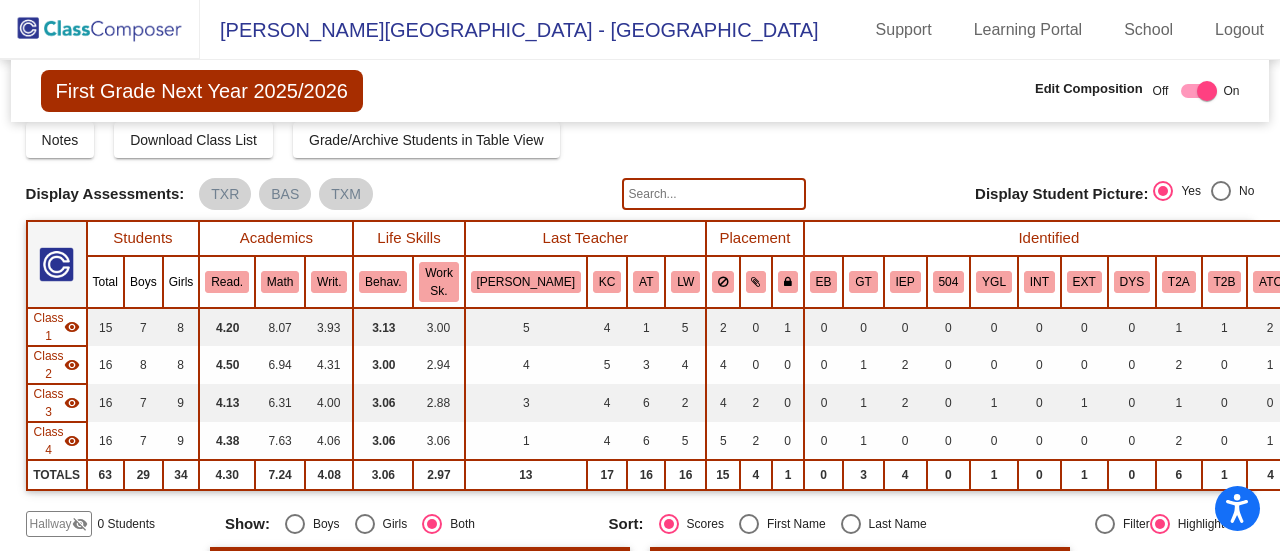 scroll, scrollTop: 0, scrollLeft: 0, axis: both 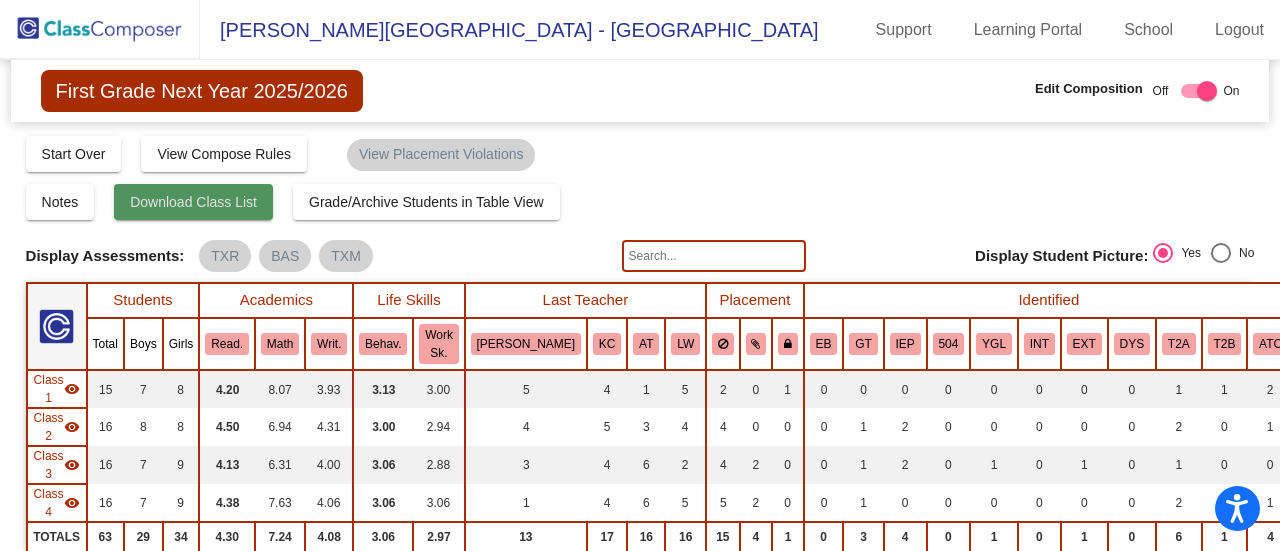 click on "Download Class List" 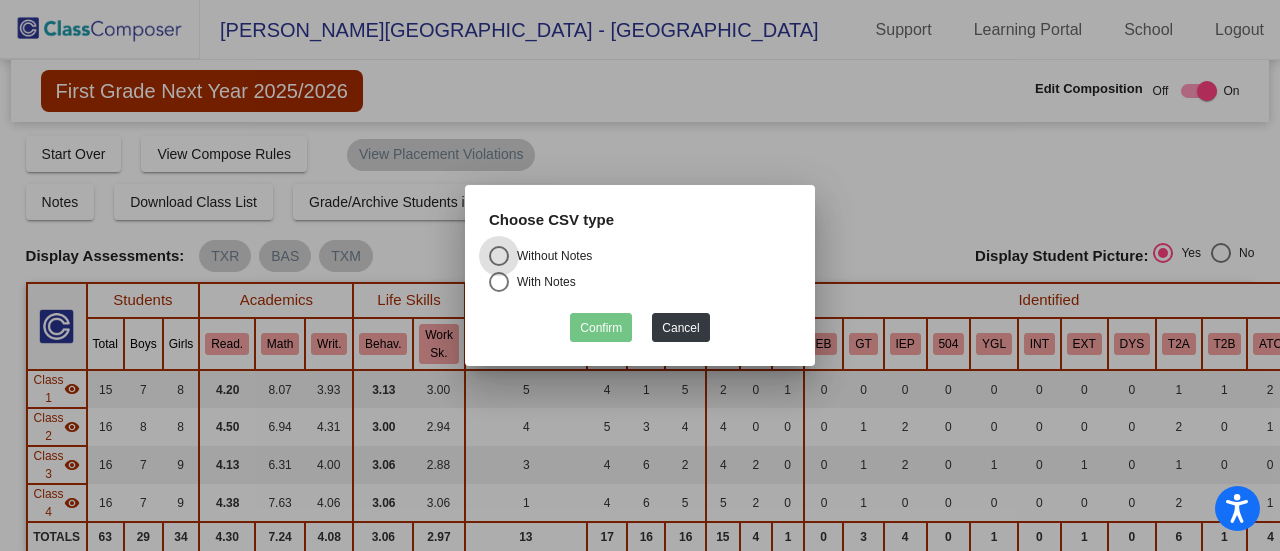 click on "Choose CSV type" at bounding box center (640, 228) 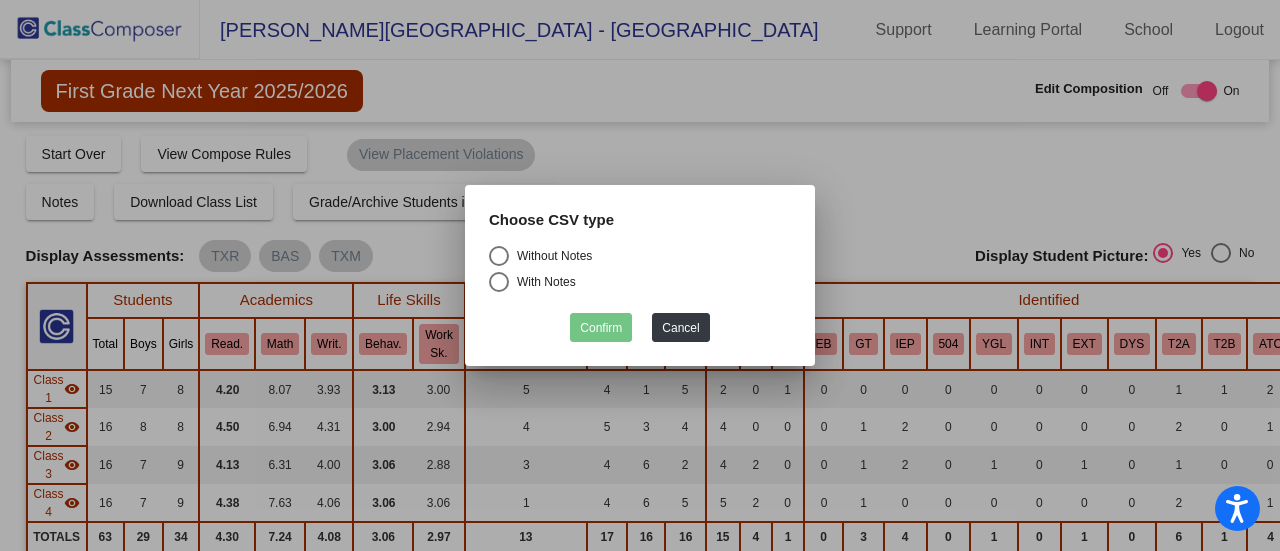 click at bounding box center (499, 256) 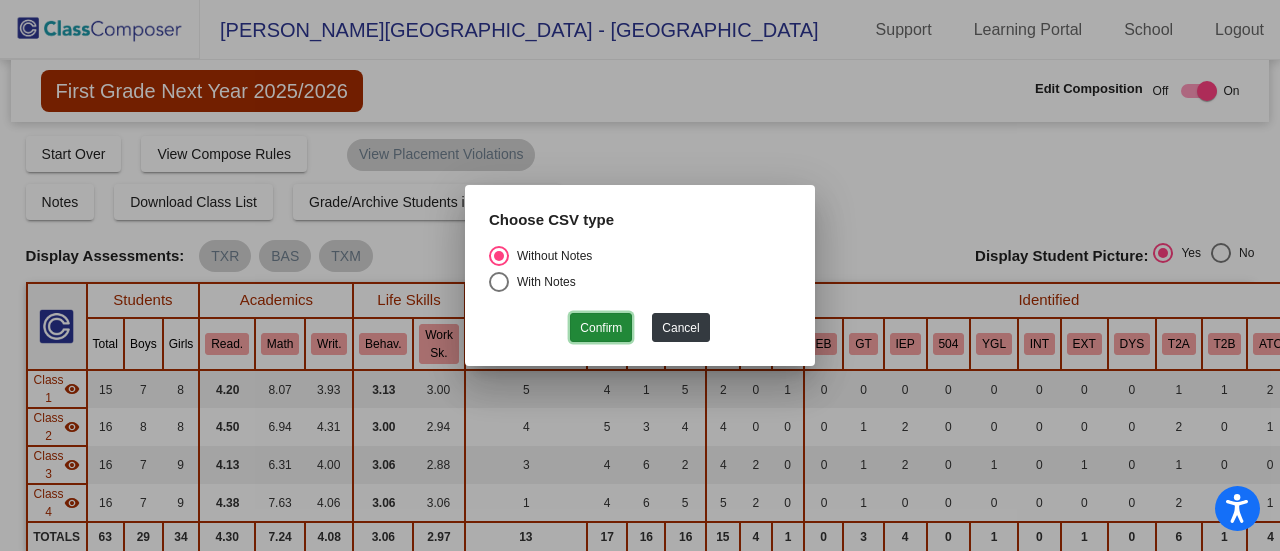 click on "Confirm" at bounding box center (601, 327) 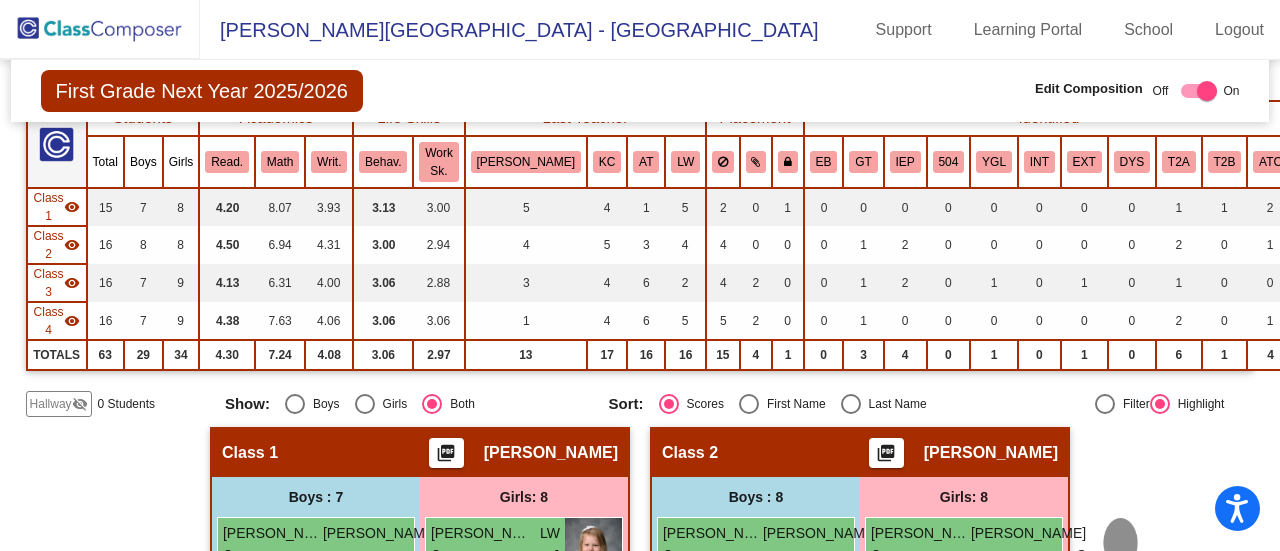scroll, scrollTop: 200, scrollLeft: 0, axis: vertical 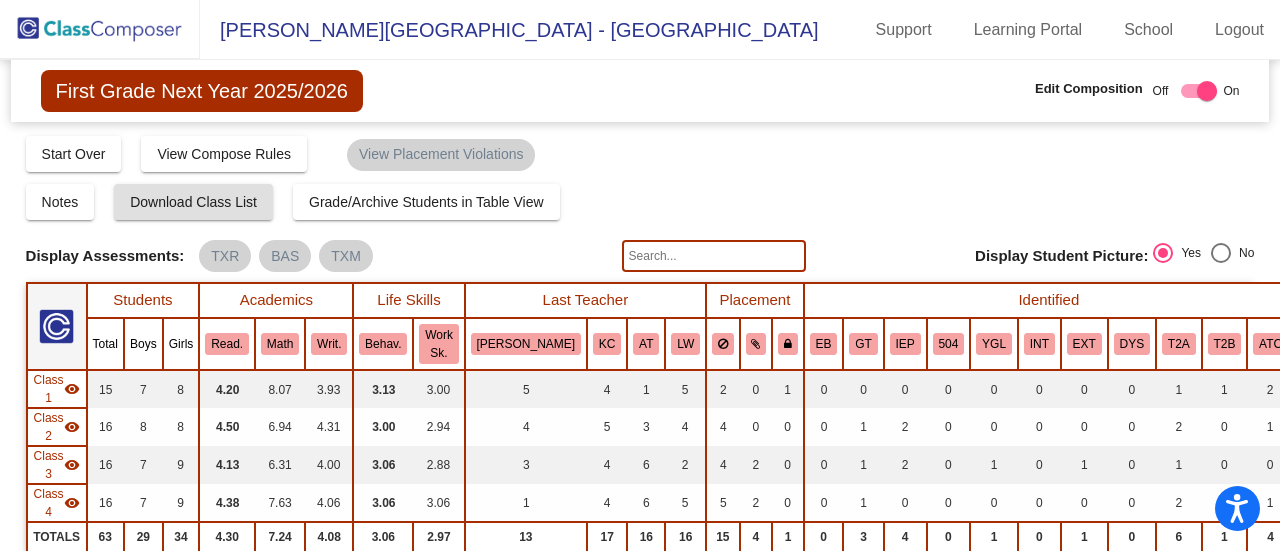 click 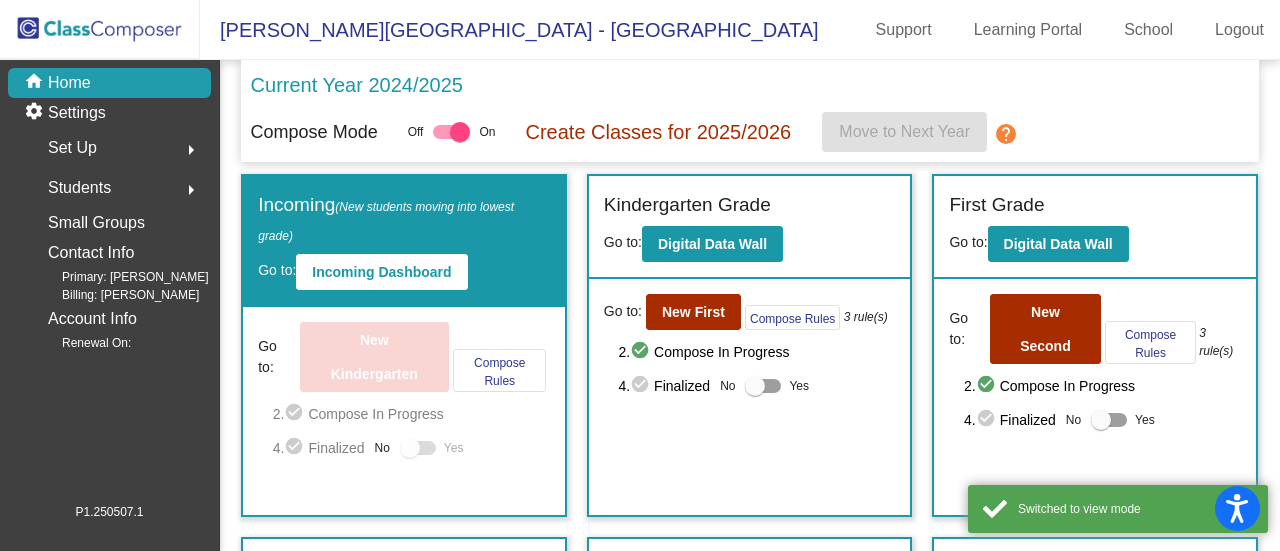 click 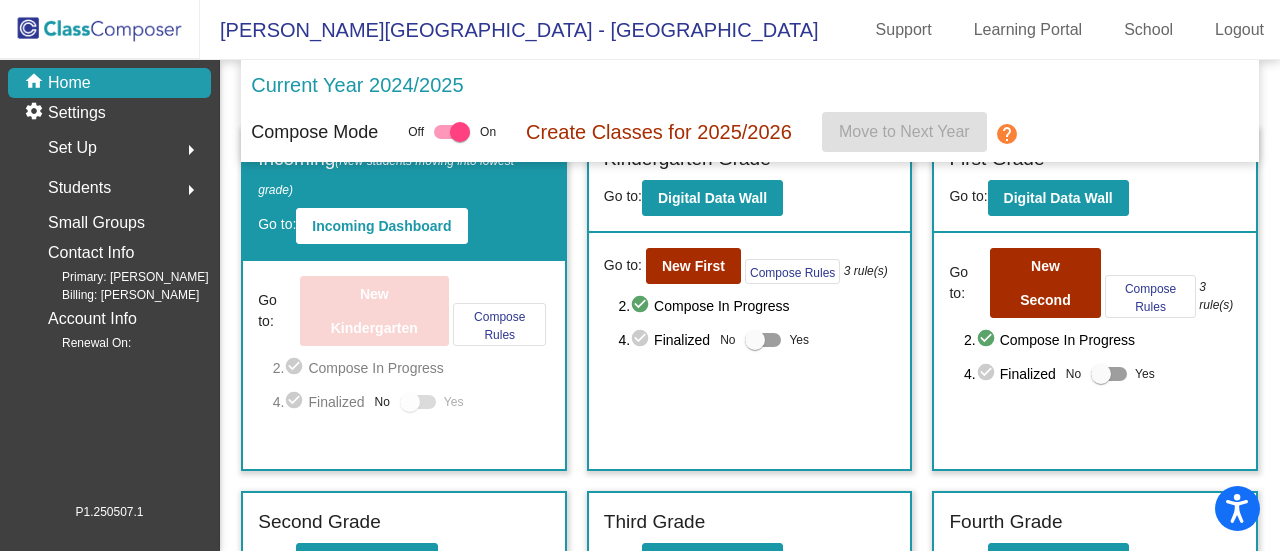 scroll, scrollTop: 40, scrollLeft: 0, axis: vertical 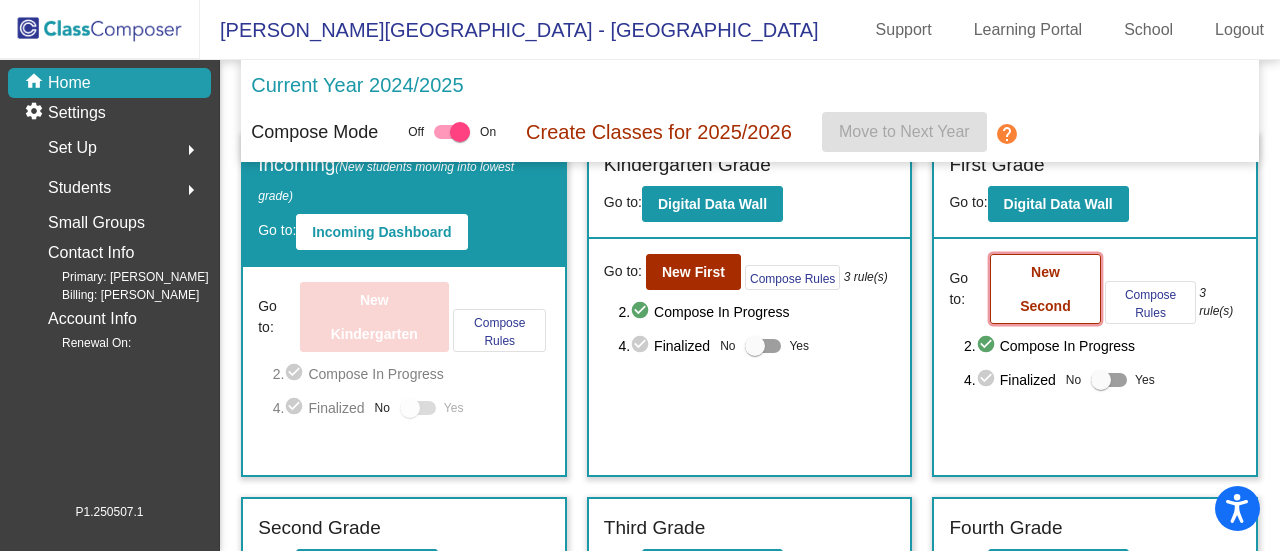 click on "New Second" 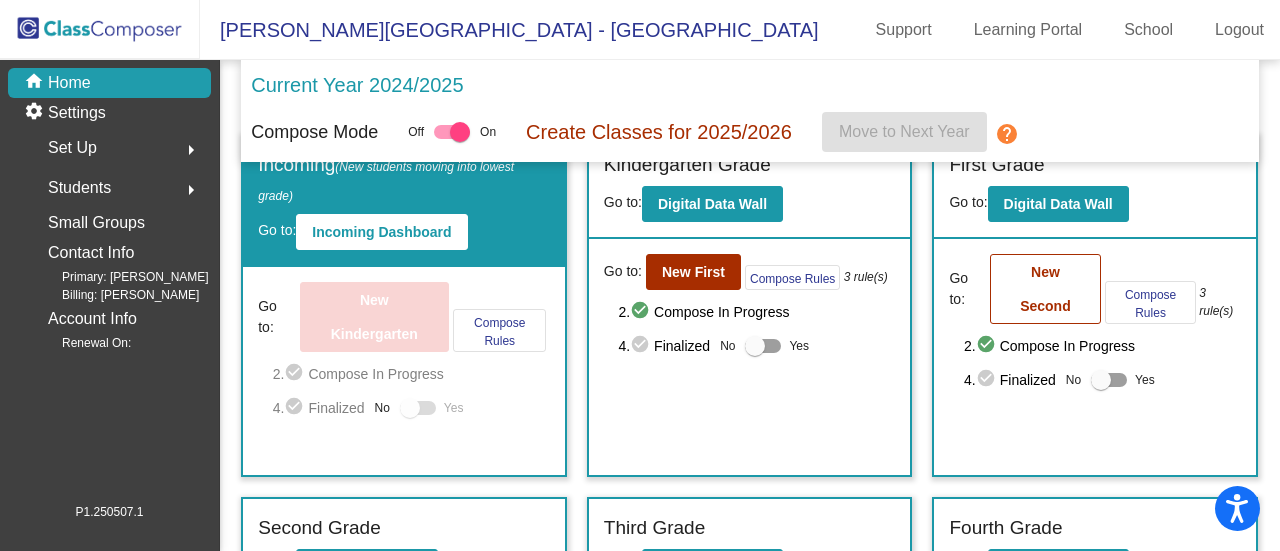 scroll, scrollTop: 0, scrollLeft: 0, axis: both 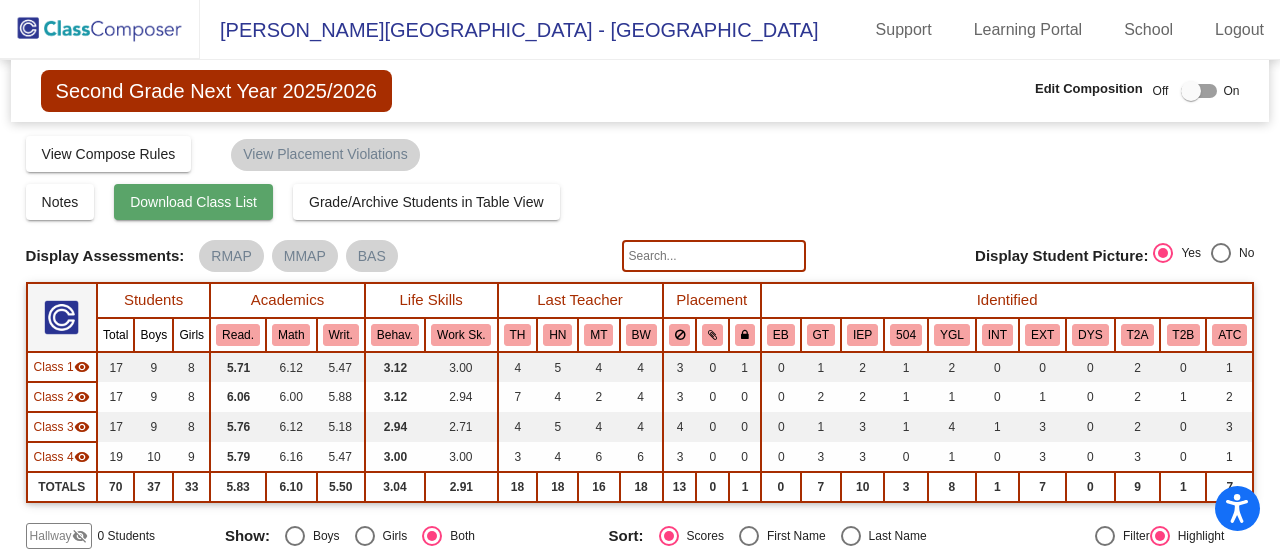 click on "Download Class List" 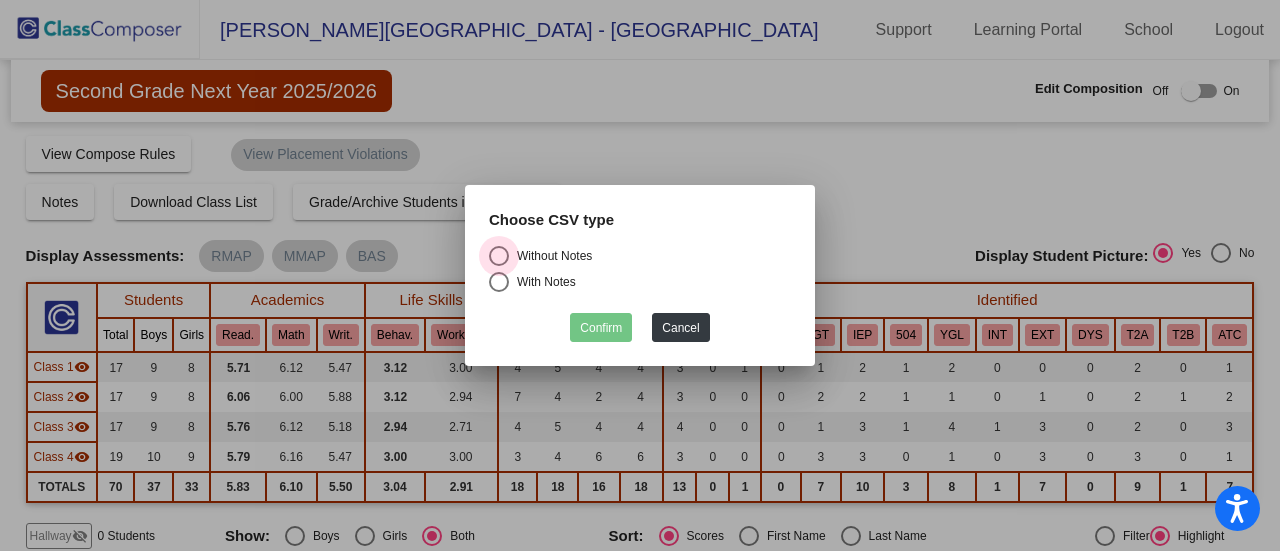 click at bounding box center [499, 256] 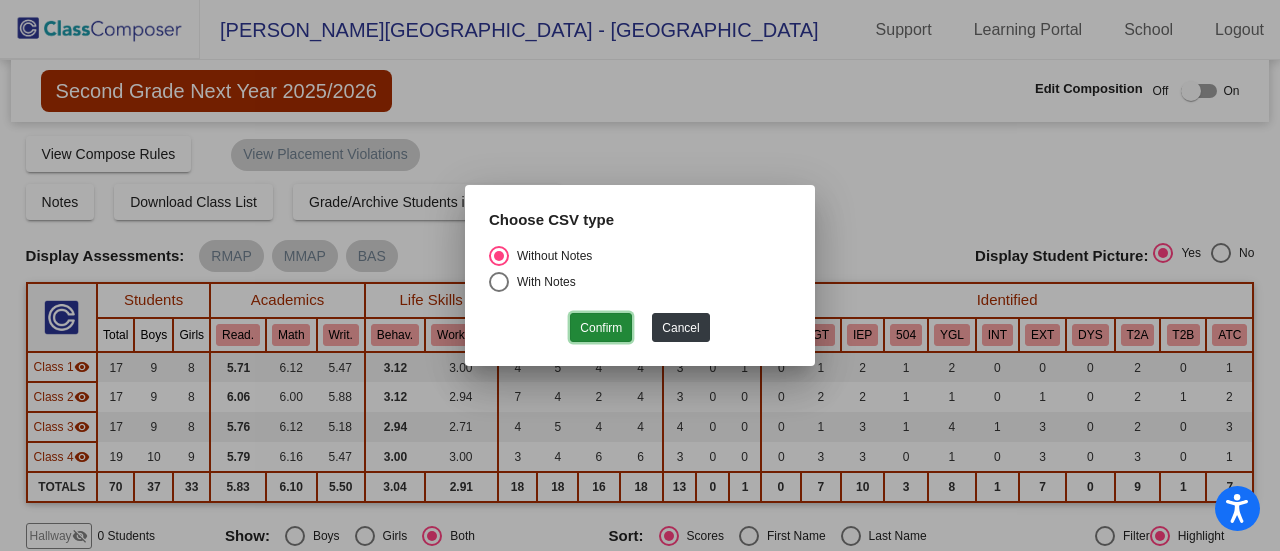 click on "Confirm" at bounding box center (601, 327) 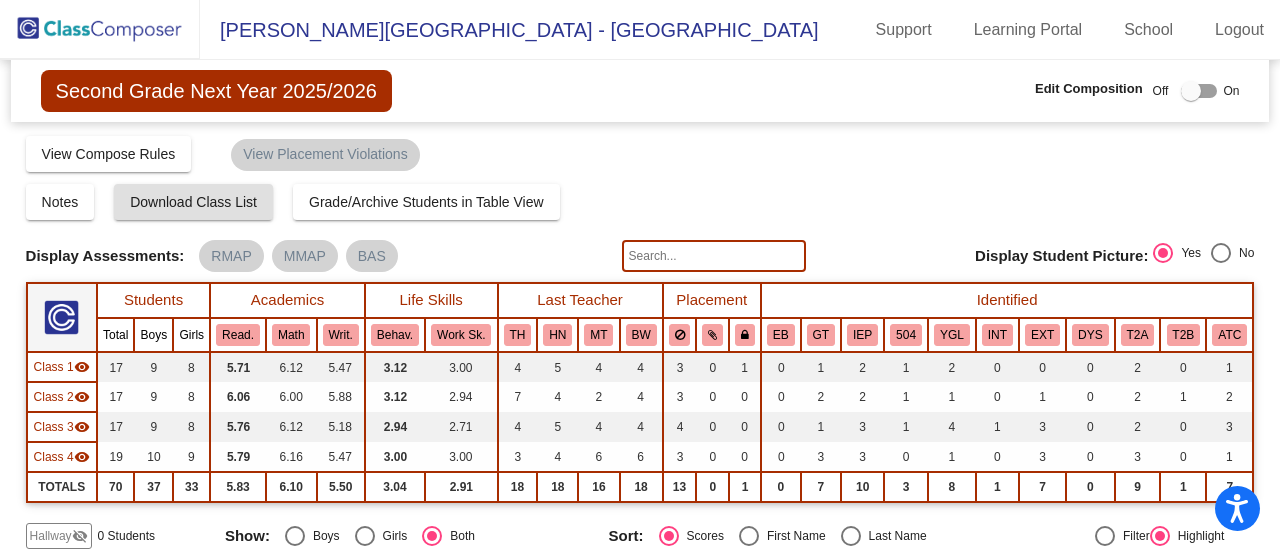 click 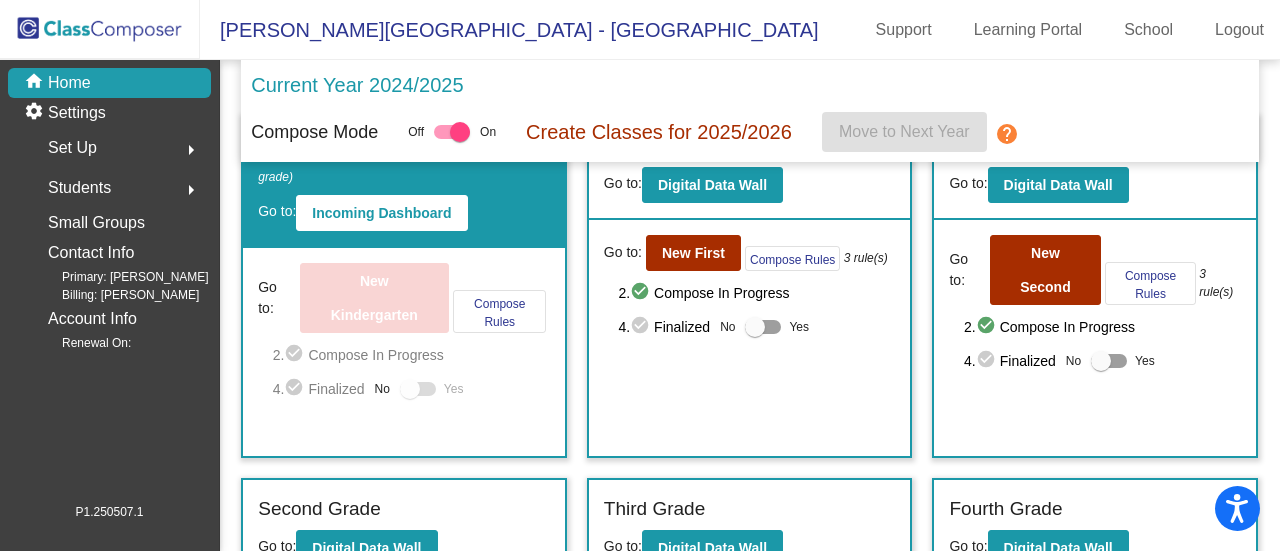 scroll, scrollTop: 63, scrollLeft: 0, axis: vertical 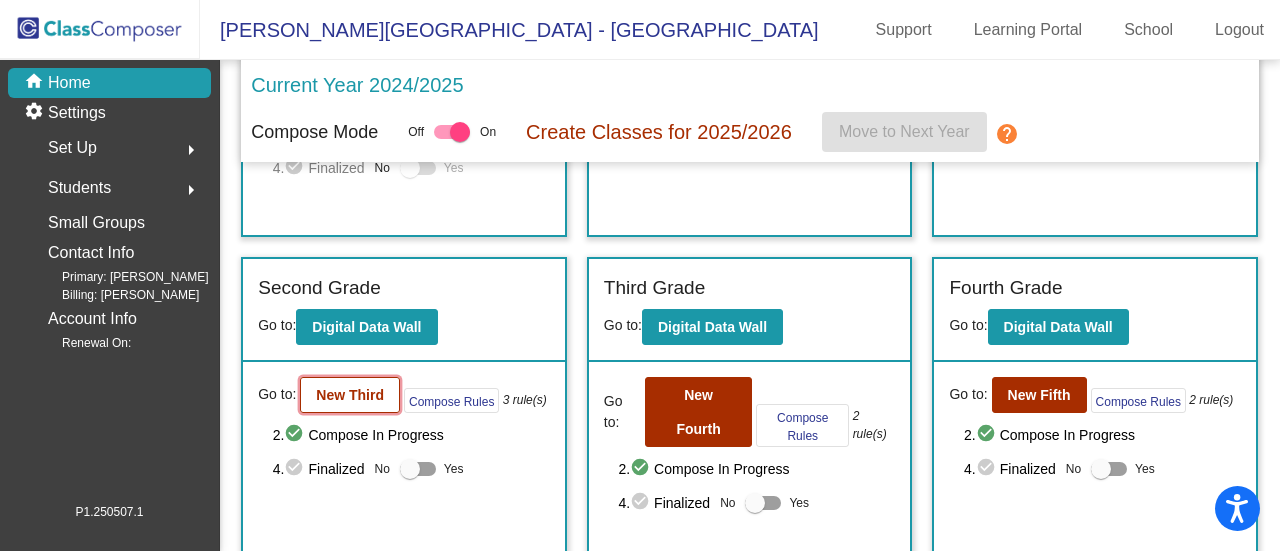 click on "New Third" 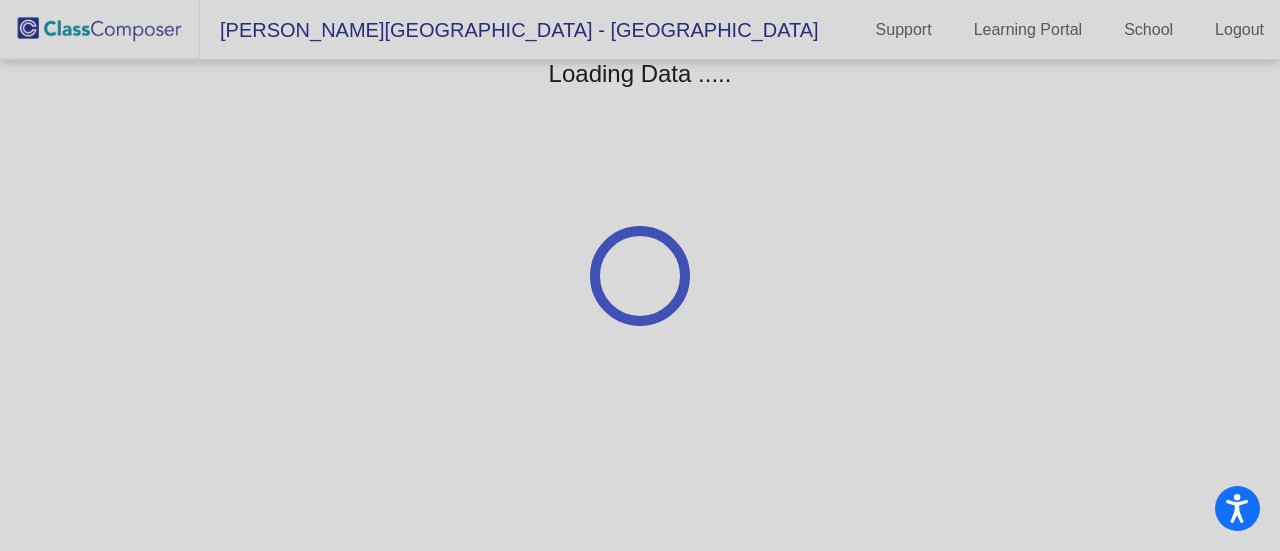 scroll, scrollTop: 0, scrollLeft: 0, axis: both 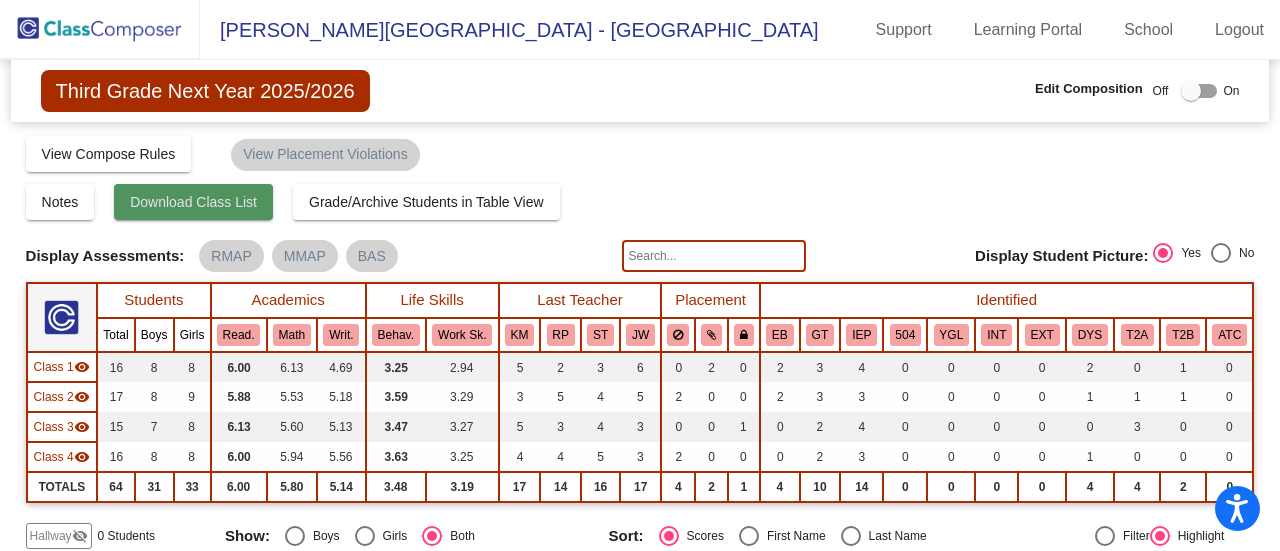 click on "Download Class List" 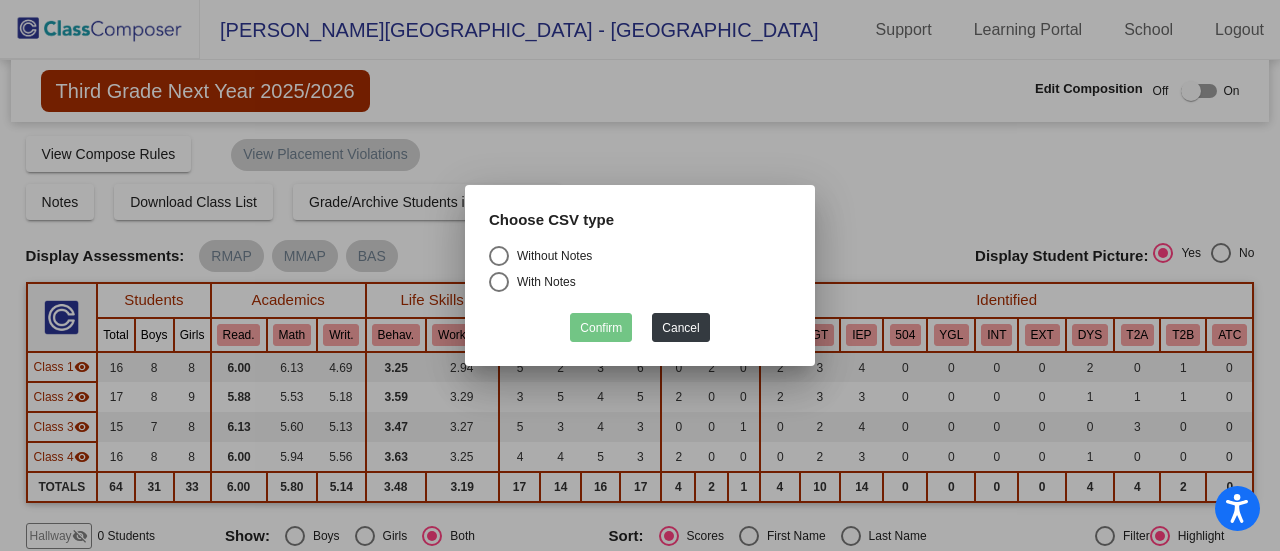 click at bounding box center (499, 256) 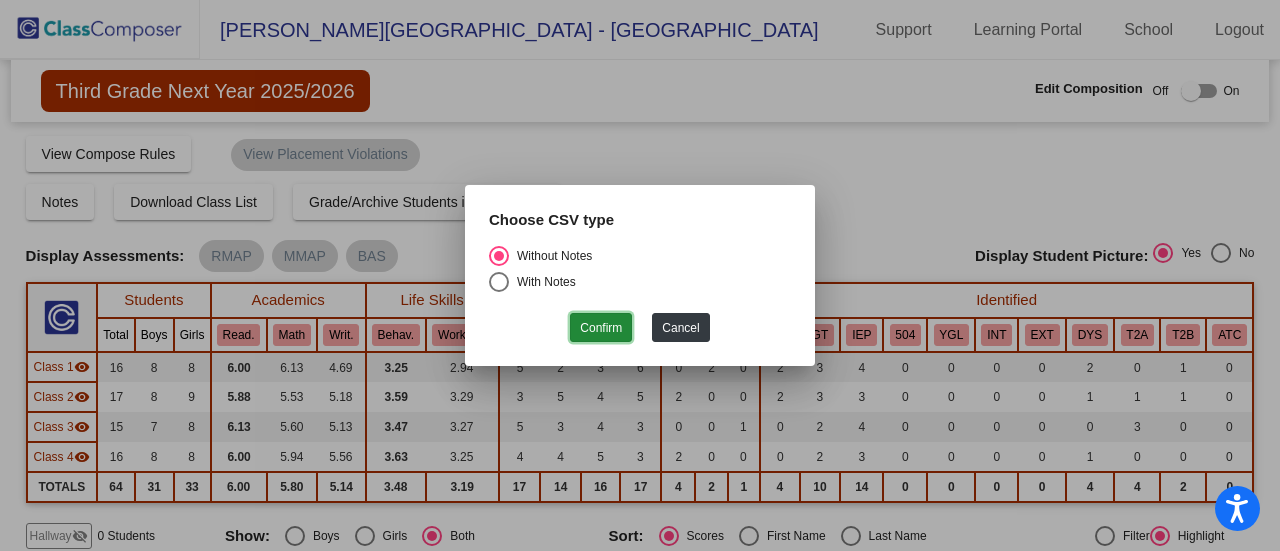 click on "Confirm" at bounding box center [601, 327] 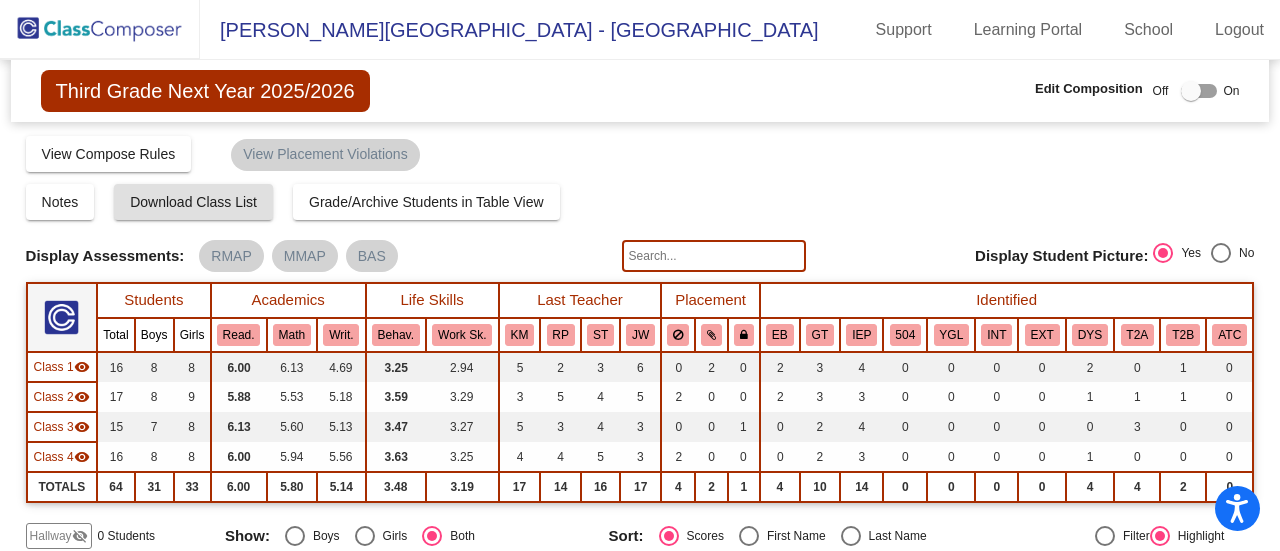 click 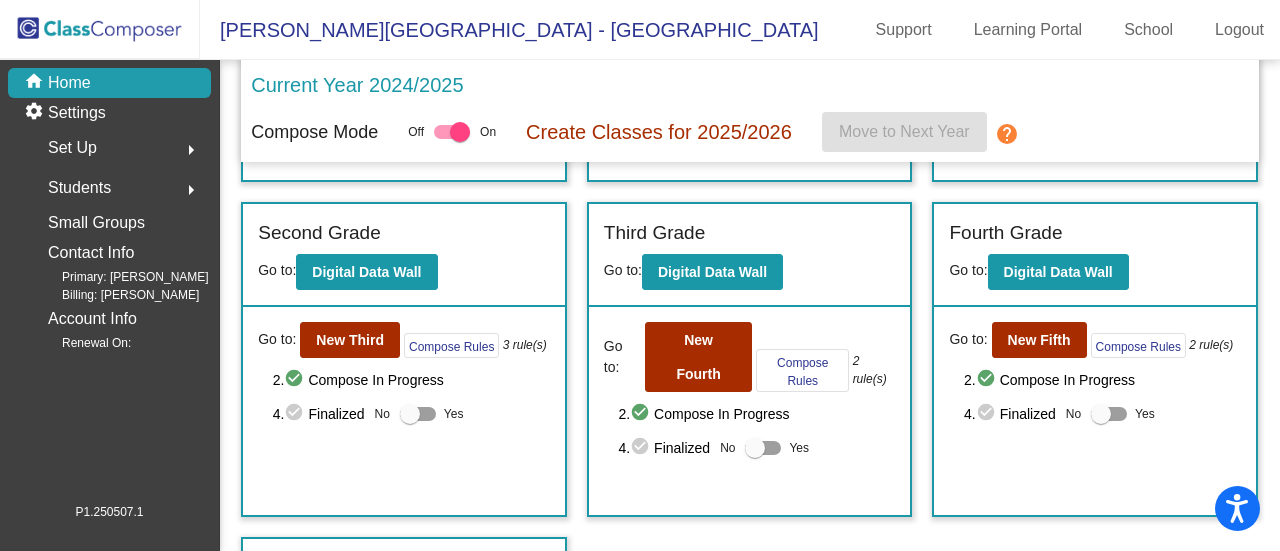 scroll, scrollTop: 337, scrollLeft: 0, axis: vertical 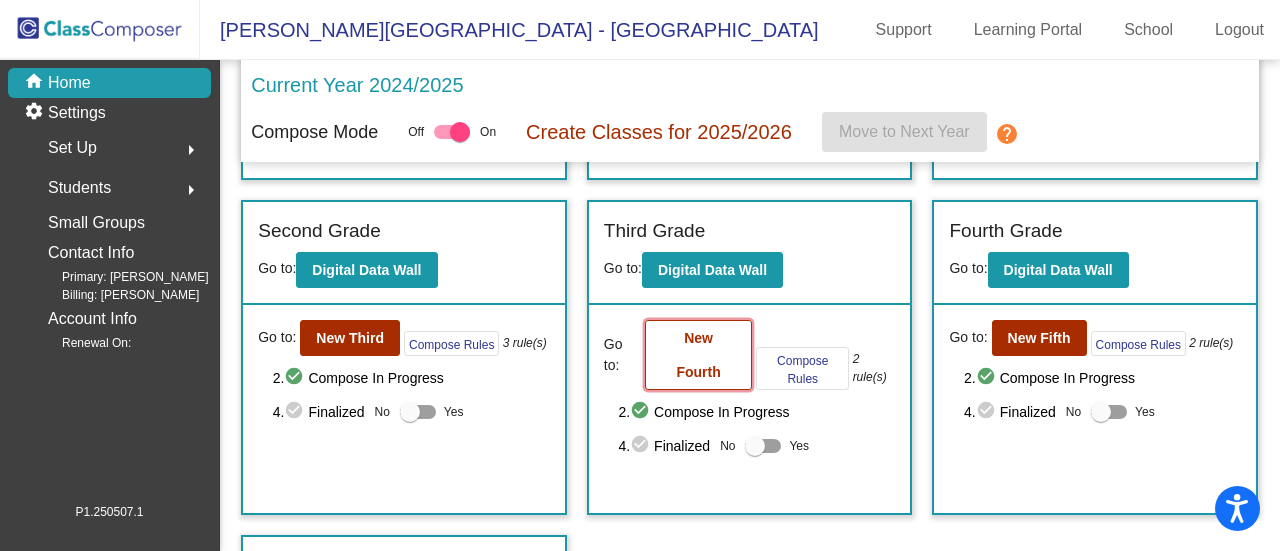 click on "New Fourth" 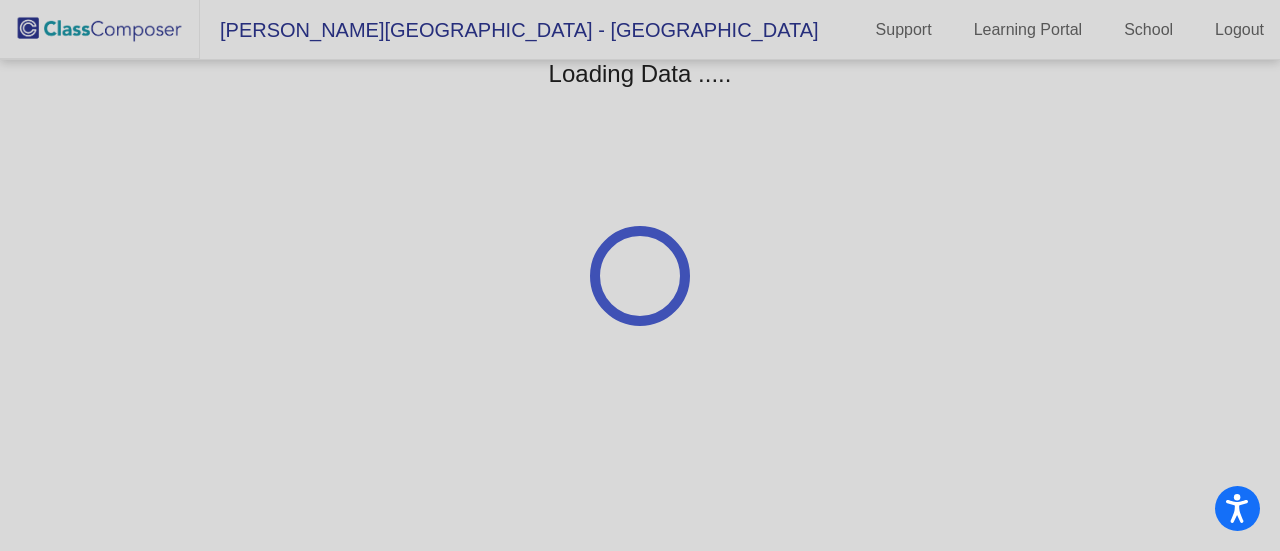 scroll, scrollTop: 0, scrollLeft: 0, axis: both 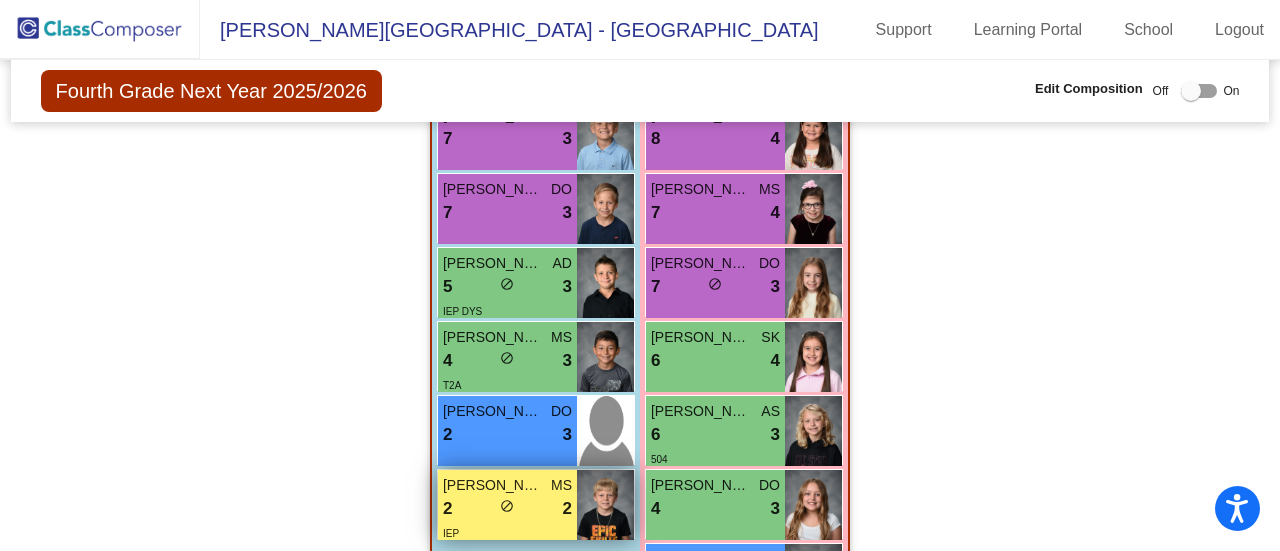 click on "2 lock do_not_disturb_alt 2" at bounding box center [507, 509] 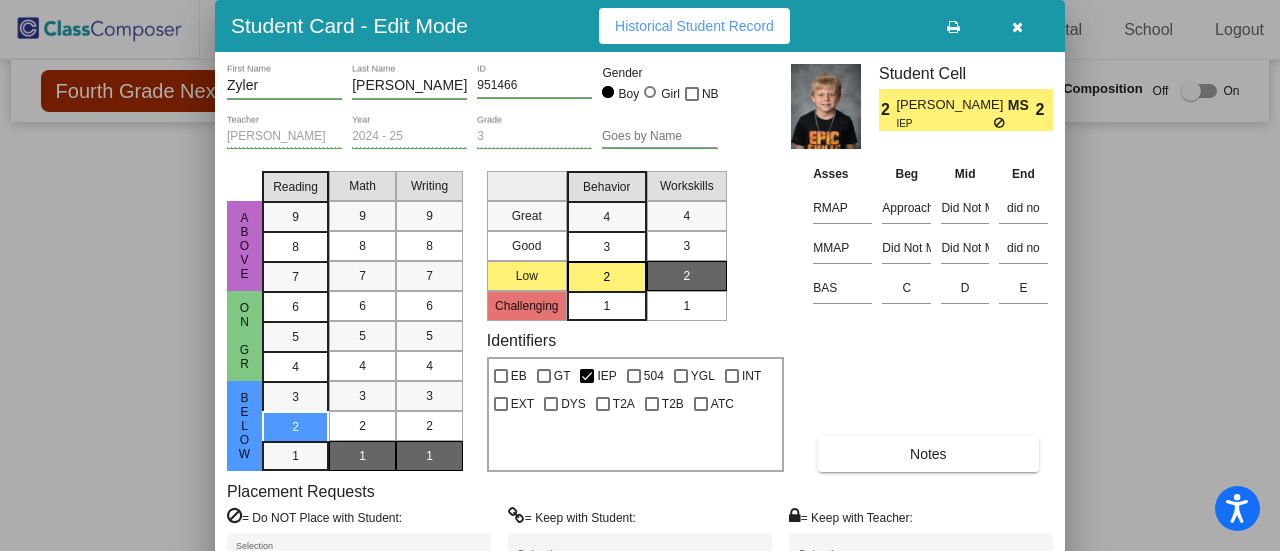 drag, startPoint x: 1278, startPoint y: 467, endPoint x: 1277, endPoint y: 509, distance: 42.0119 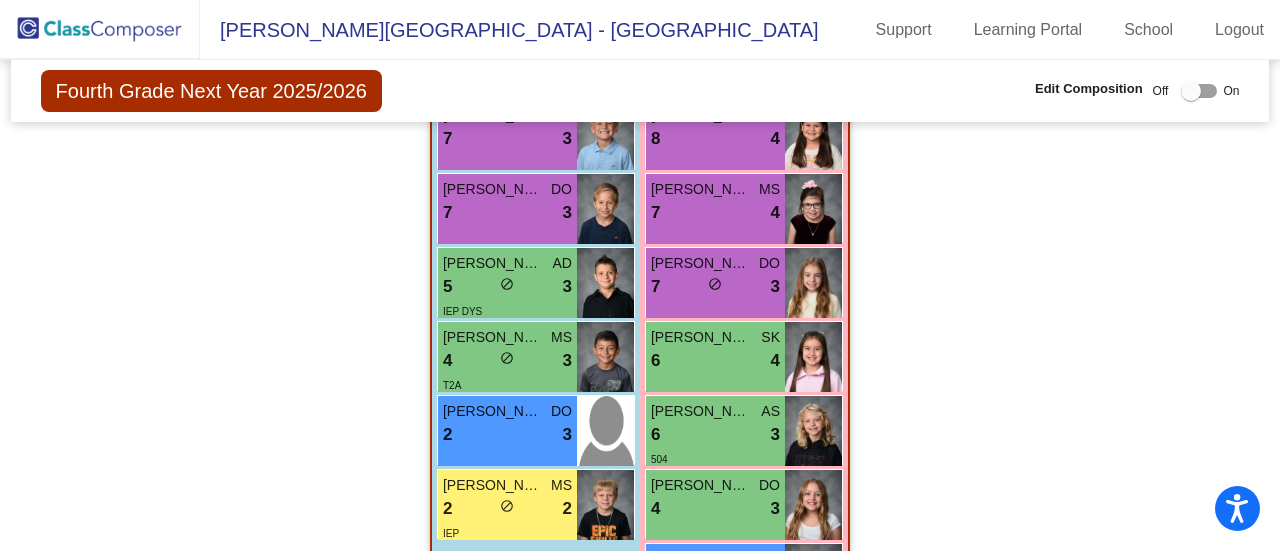 drag, startPoint x: 1267, startPoint y: 474, endPoint x: 1268, endPoint y: 509, distance: 35.014282 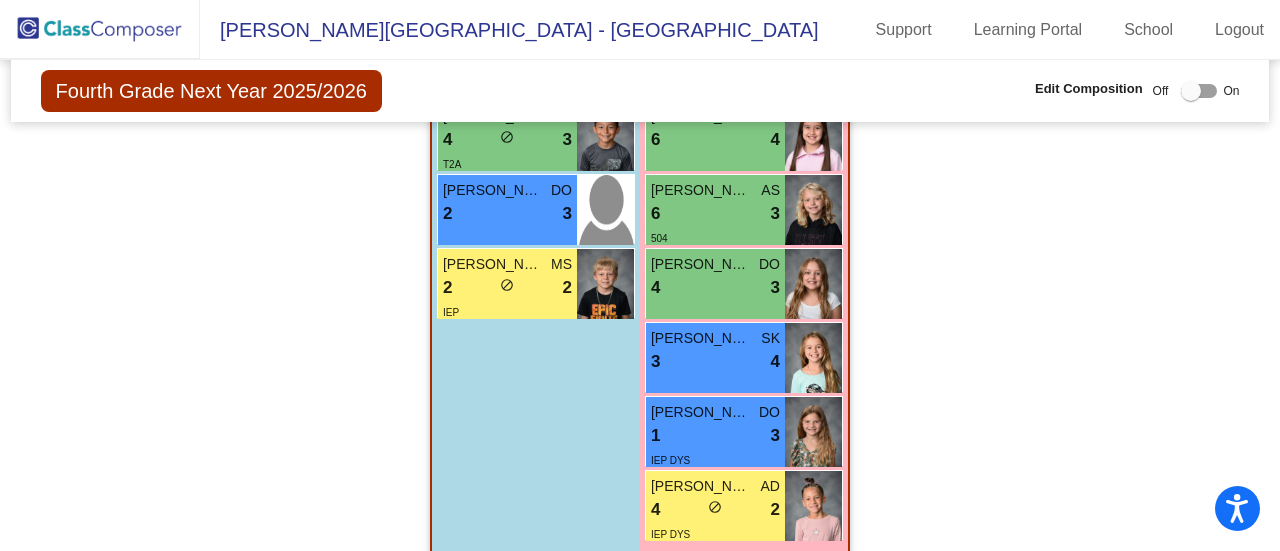 scroll, scrollTop: 2810, scrollLeft: 0, axis: vertical 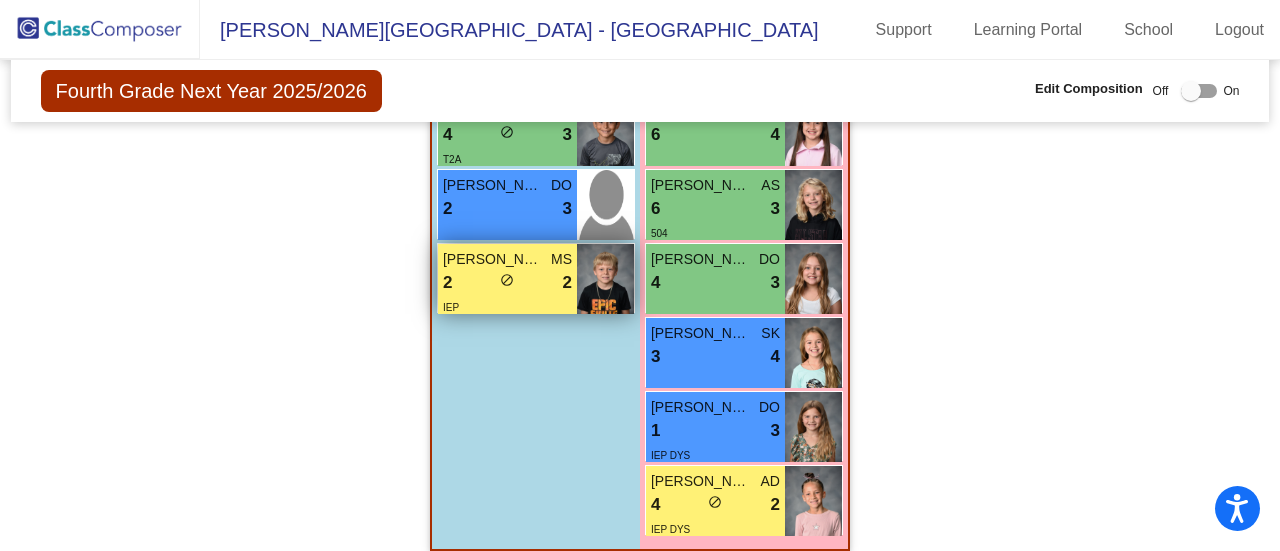 click on "IEP" at bounding box center [507, 306] 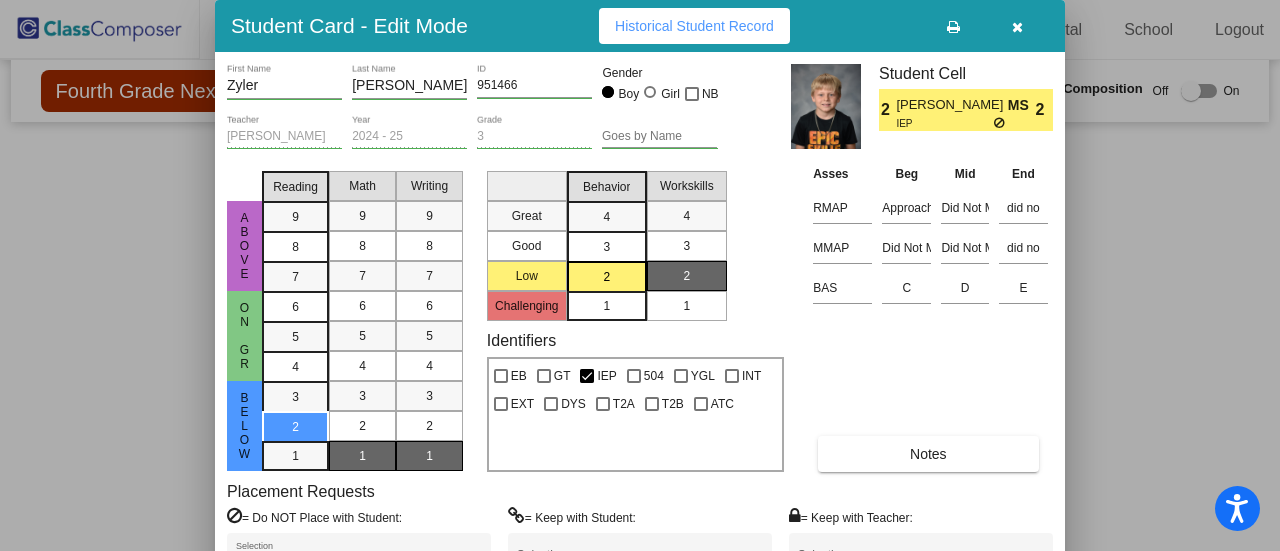 click on "Asses Beg Mid End RMAP Approaches Did Not Meet did no MMAP Did Not Meet Did Not Meet did no BAS C D E  Notes" at bounding box center (930, 317) 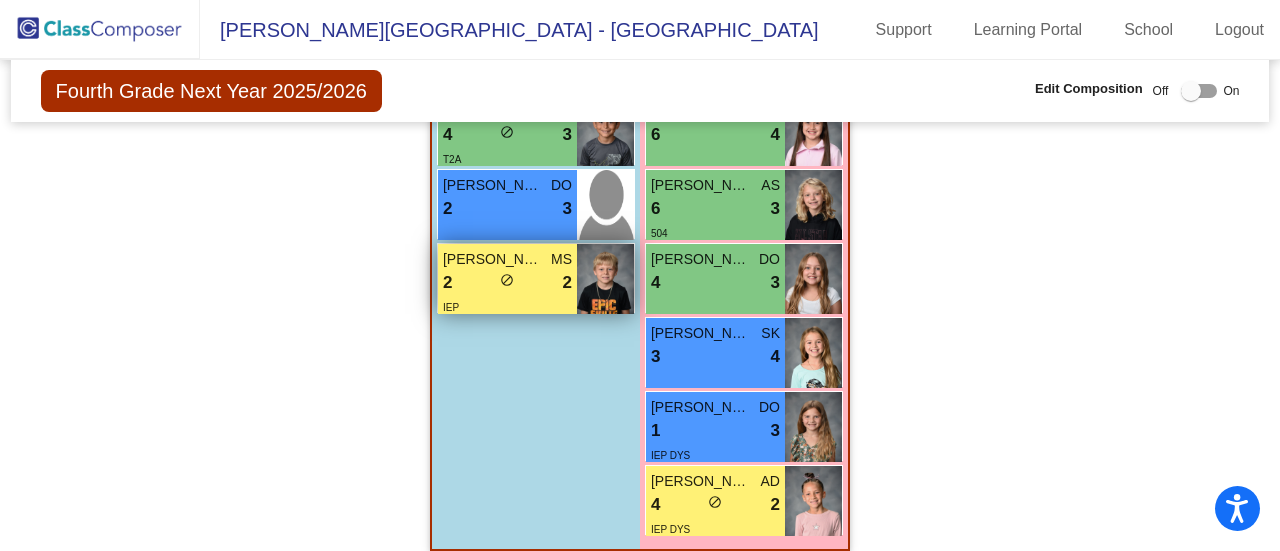 click on "2 lock do_not_disturb_alt 2" at bounding box center (507, 283) 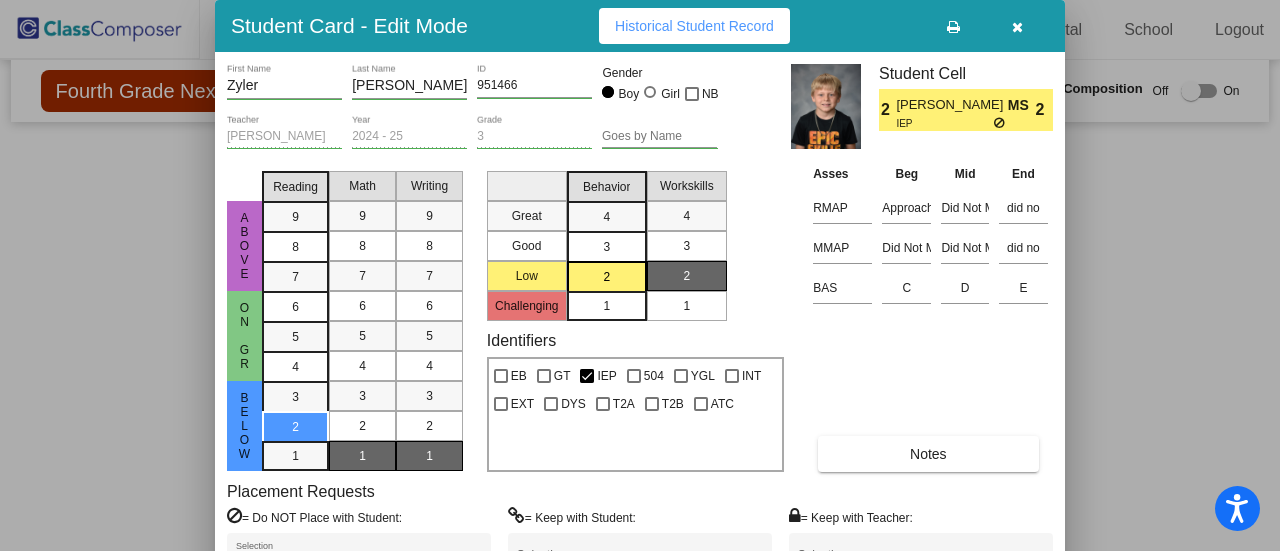 drag, startPoint x: 1270, startPoint y: 514, endPoint x: 1279, endPoint y: 593, distance: 79.51101 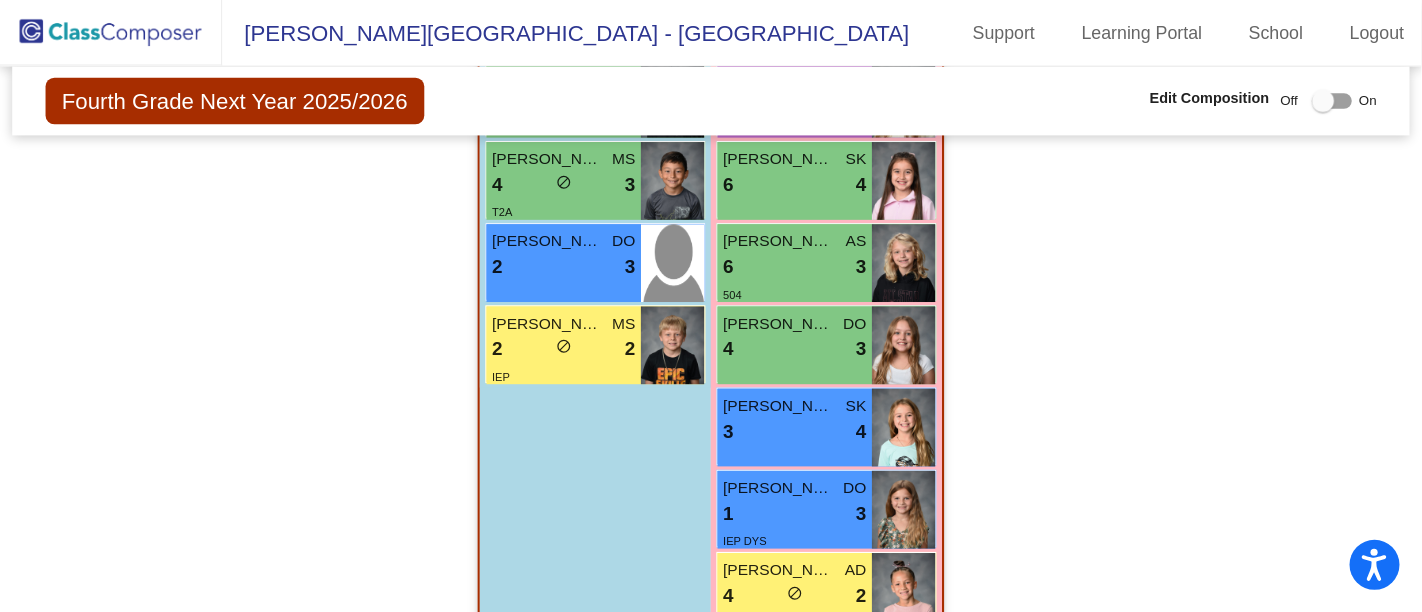 scroll, scrollTop: 2769, scrollLeft: 0, axis: vertical 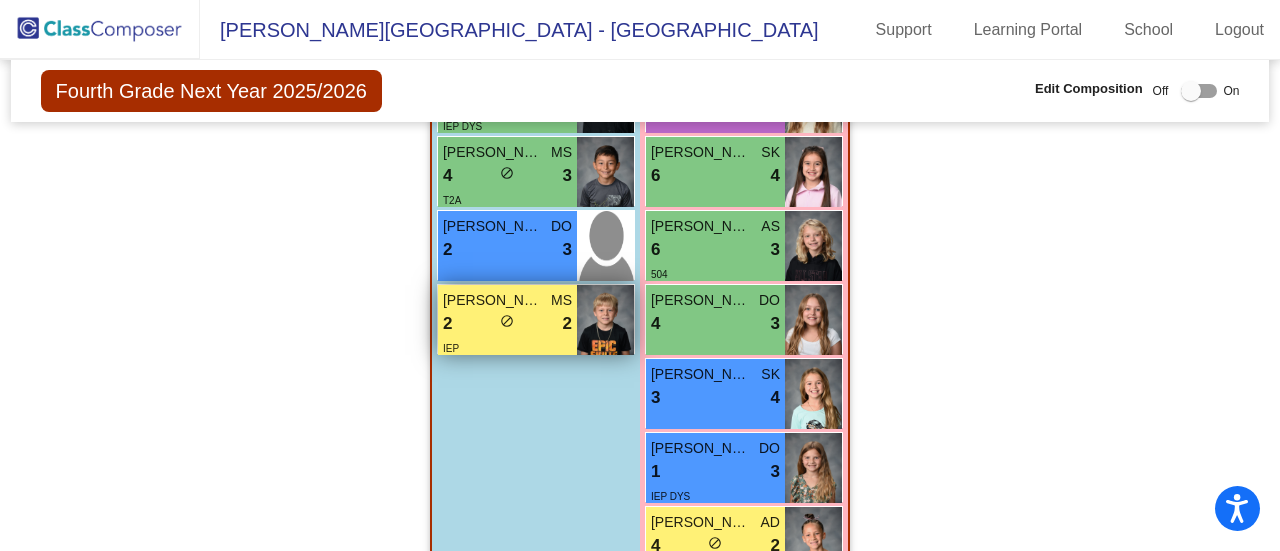 click on "2 lock do_not_disturb_alt 2" at bounding box center [507, 324] 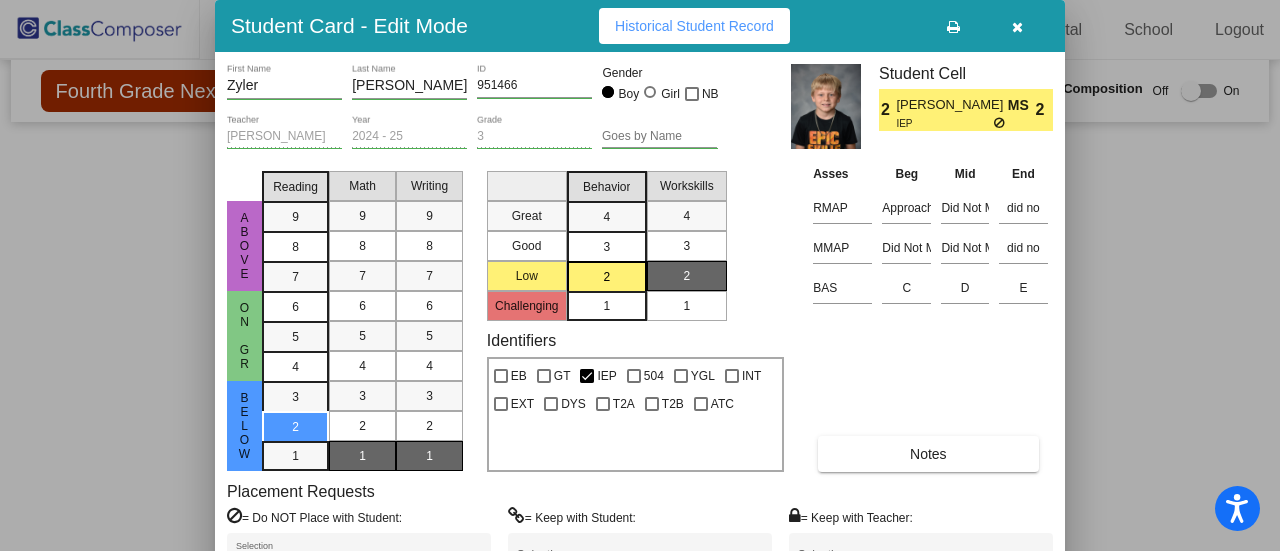 click on "= Do NOT Place with Student: John Brady Selection" at bounding box center [359, 550] 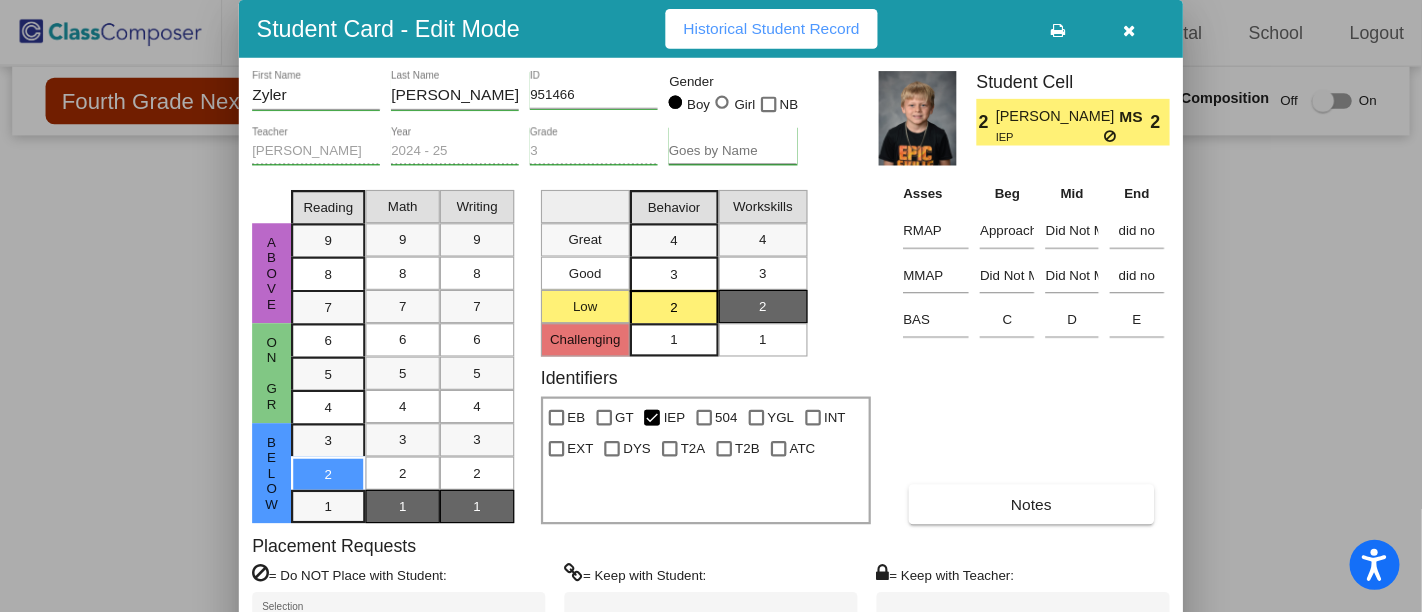 scroll, scrollTop: 1768, scrollLeft: 0, axis: vertical 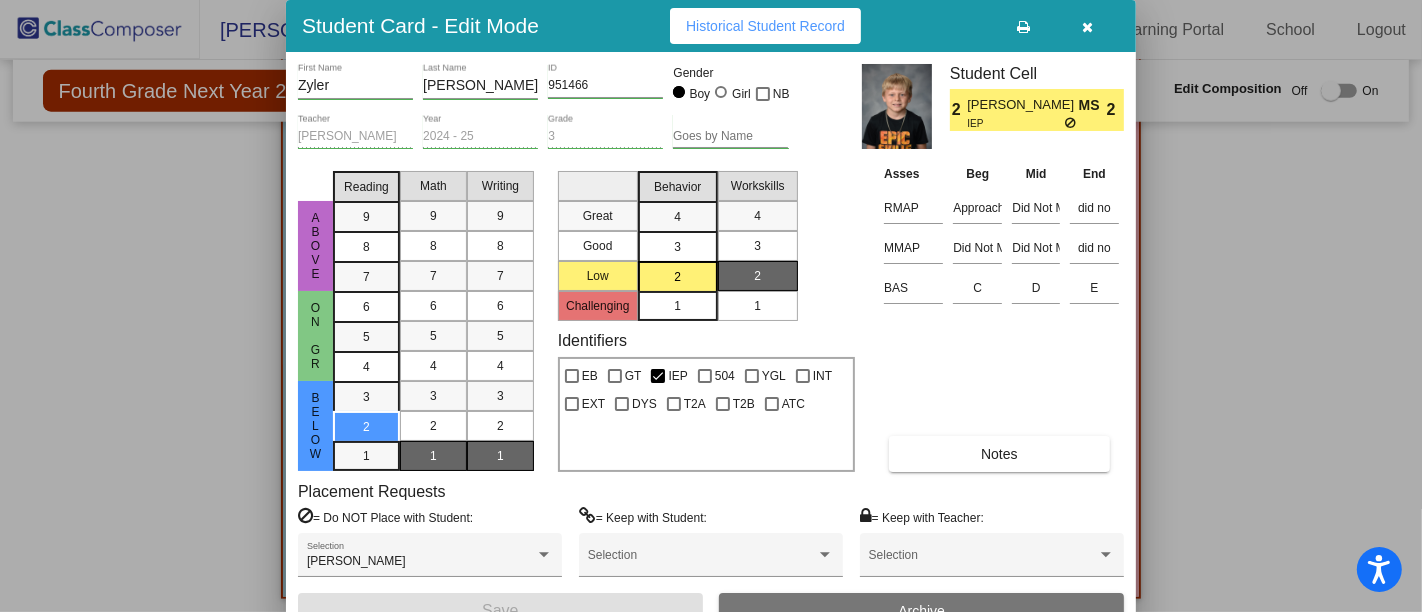 drag, startPoint x: 1232, startPoint y: 0, endPoint x: 508, endPoint y: 505, distance: 882.72363 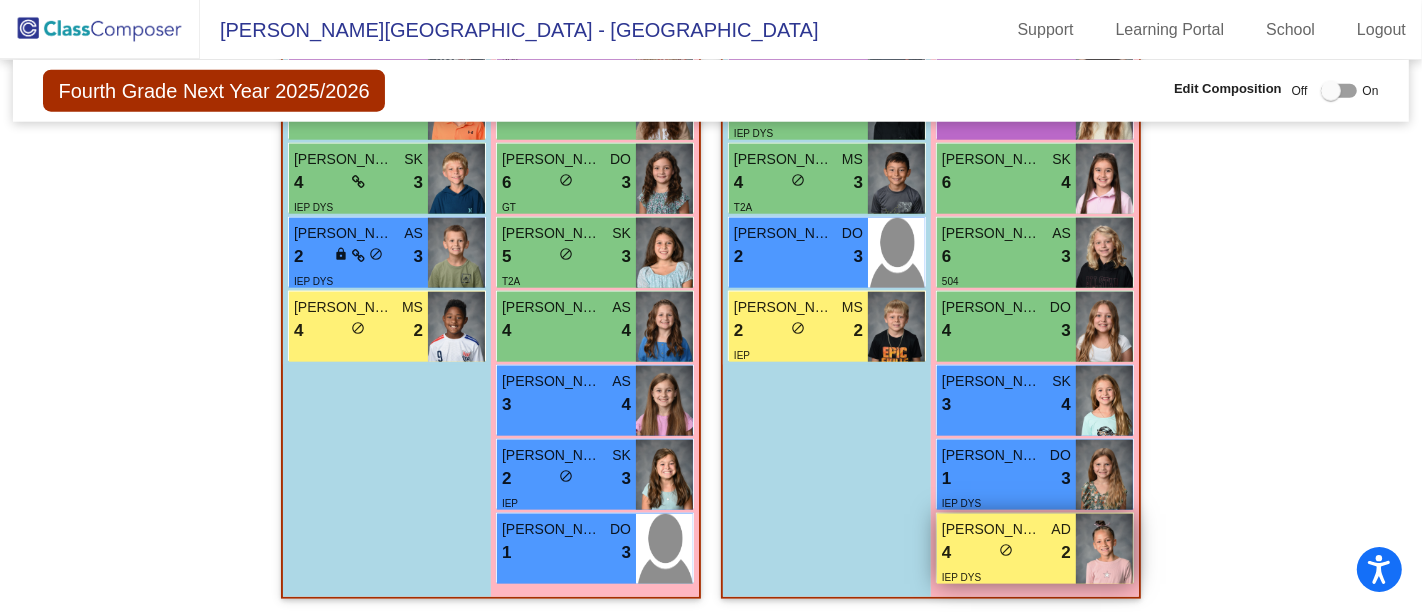 click on "4 lock do_not_disturb_alt 2" at bounding box center [1006, 553] 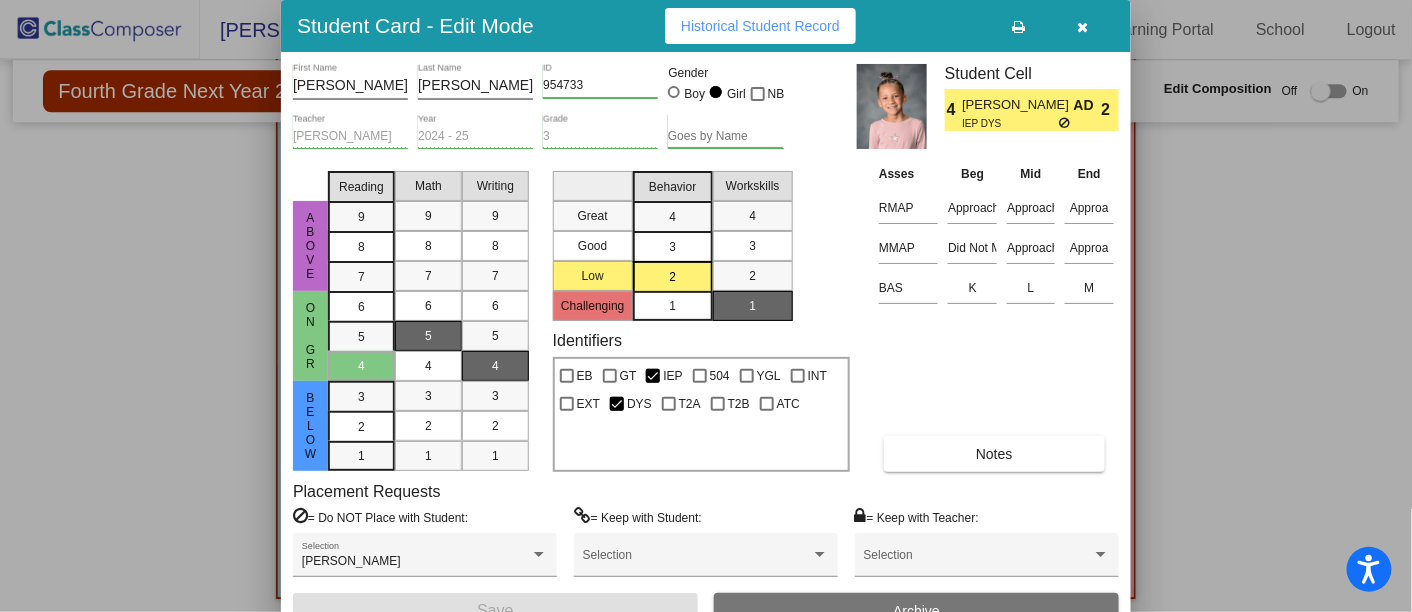 click at bounding box center (1083, 27) 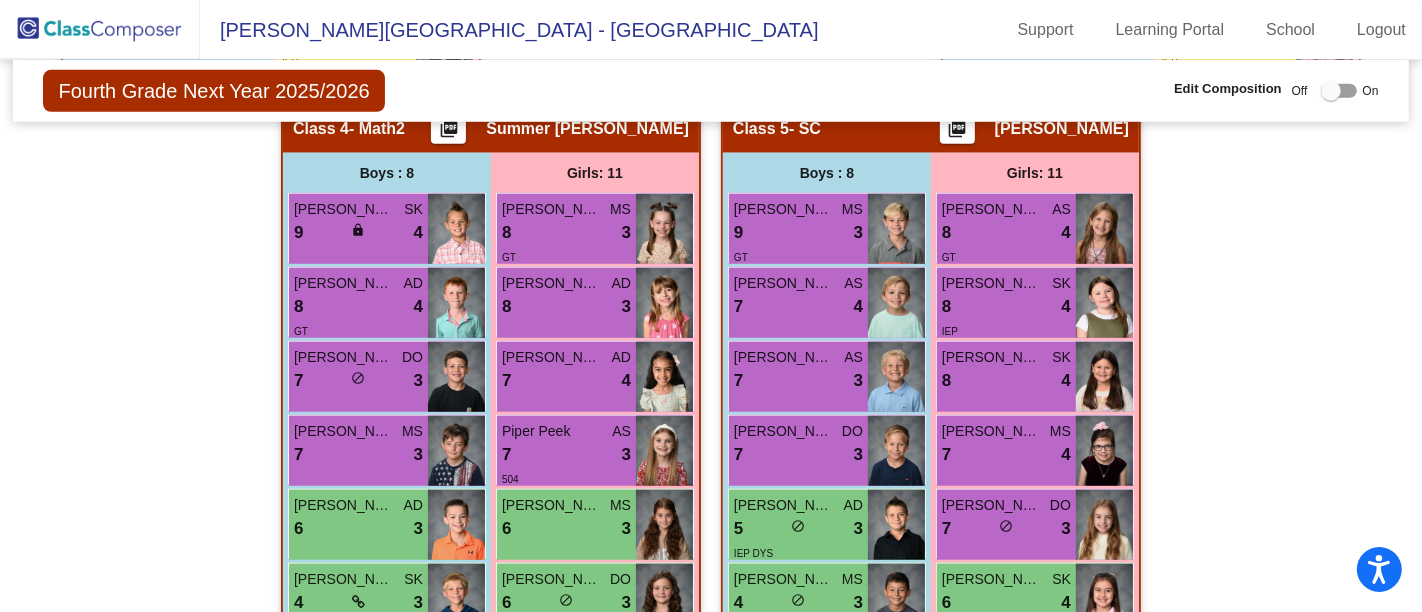 scroll, scrollTop: 1354, scrollLeft: 0, axis: vertical 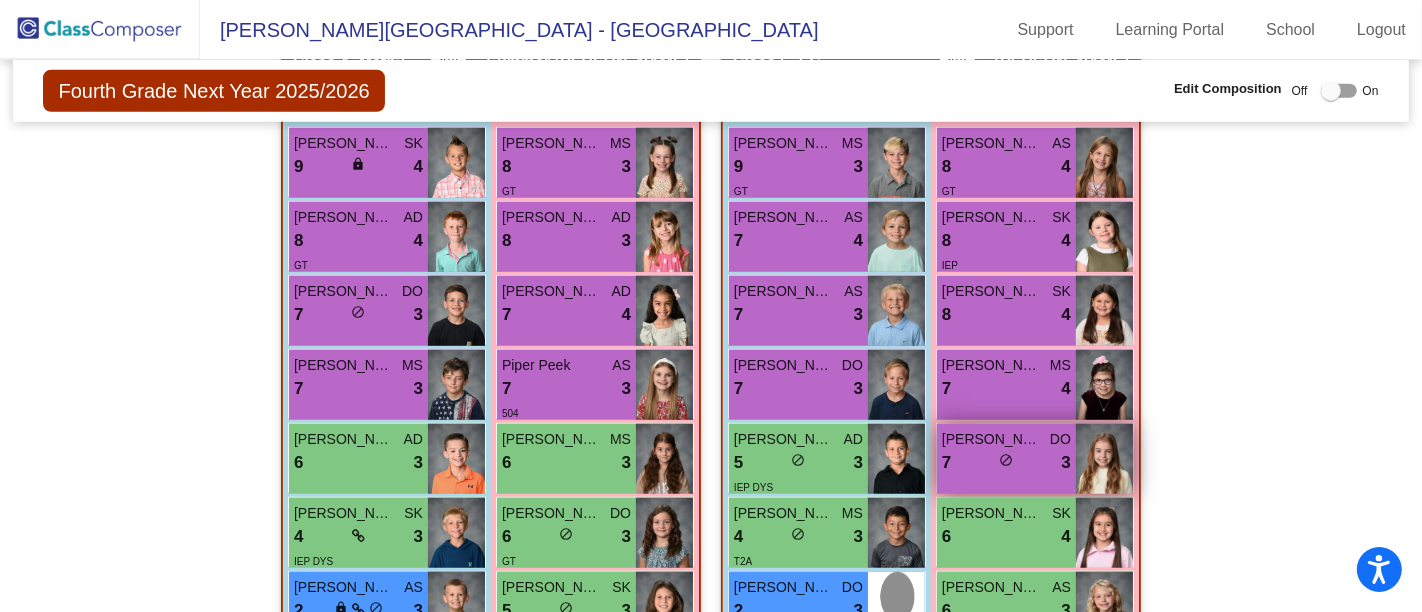 click on "7 lock do_not_disturb_alt 3" at bounding box center [1006, 463] 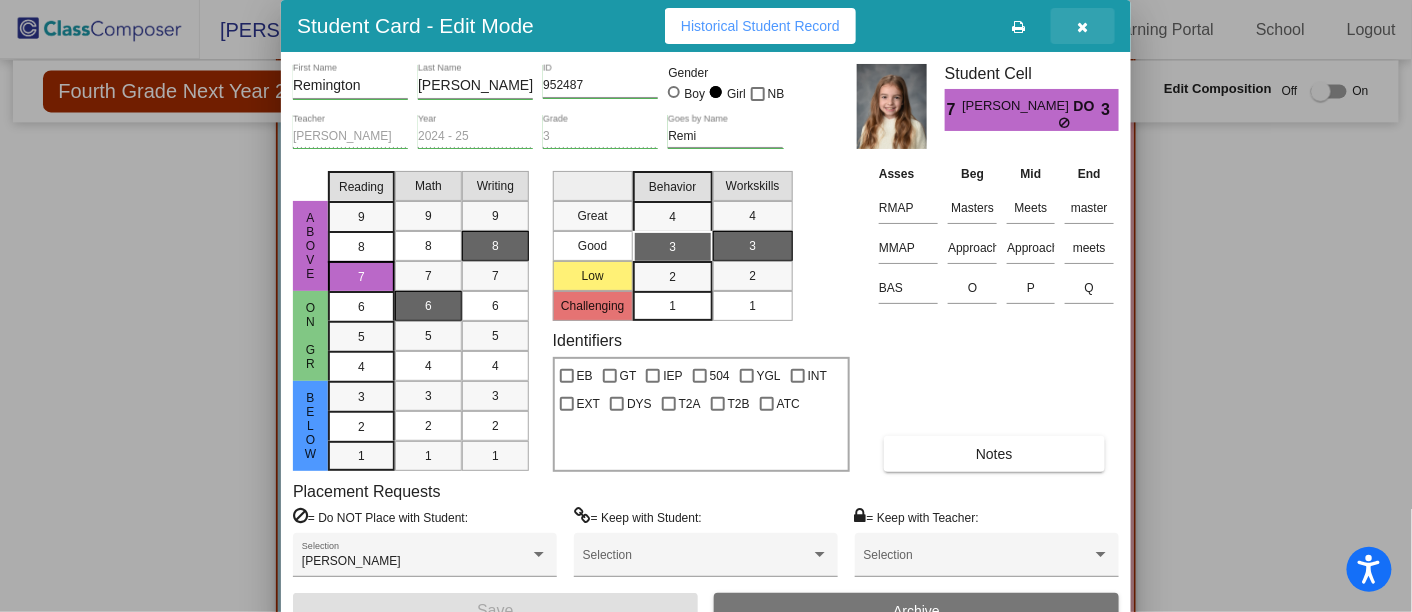 click at bounding box center [1083, 27] 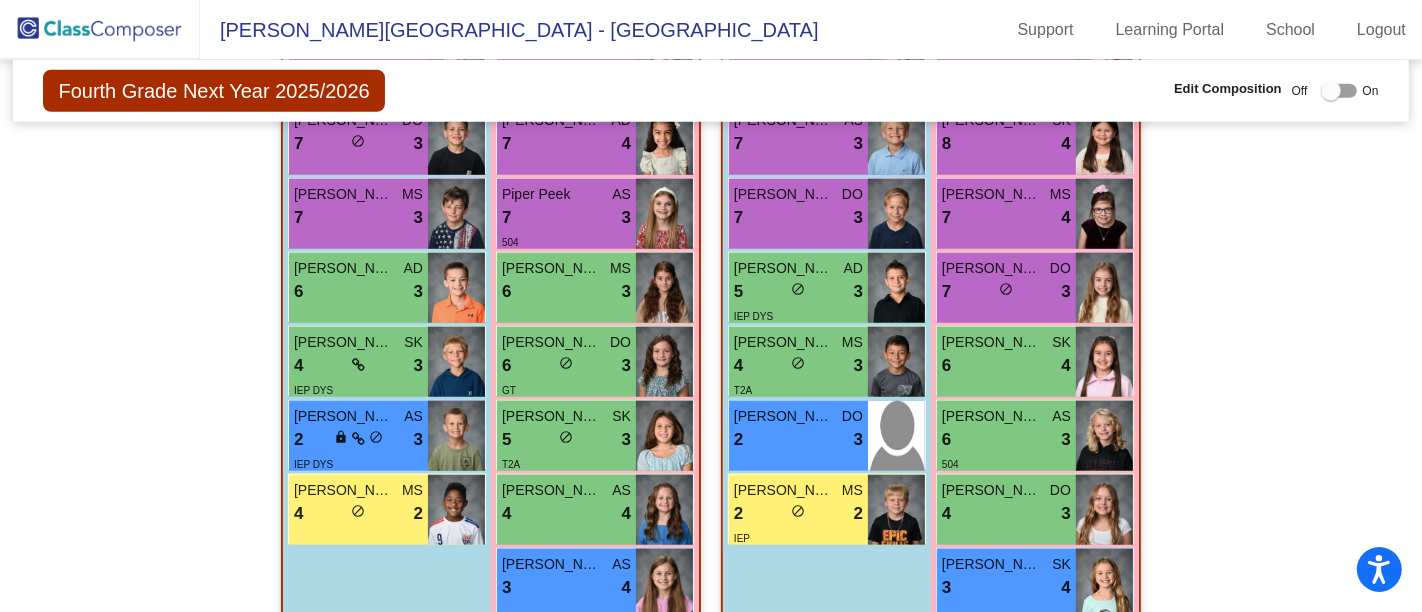 scroll, scrollTop: 1603, scrollLeft: 0, axis: vertical 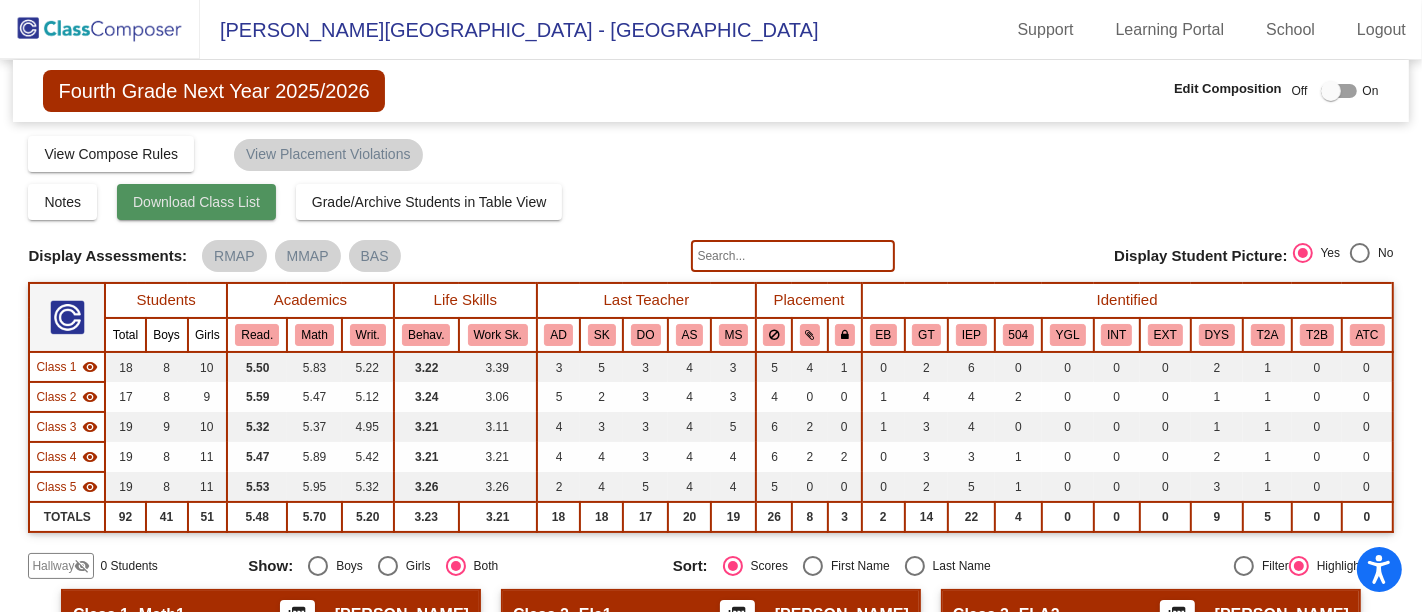 click on "Download Class List" 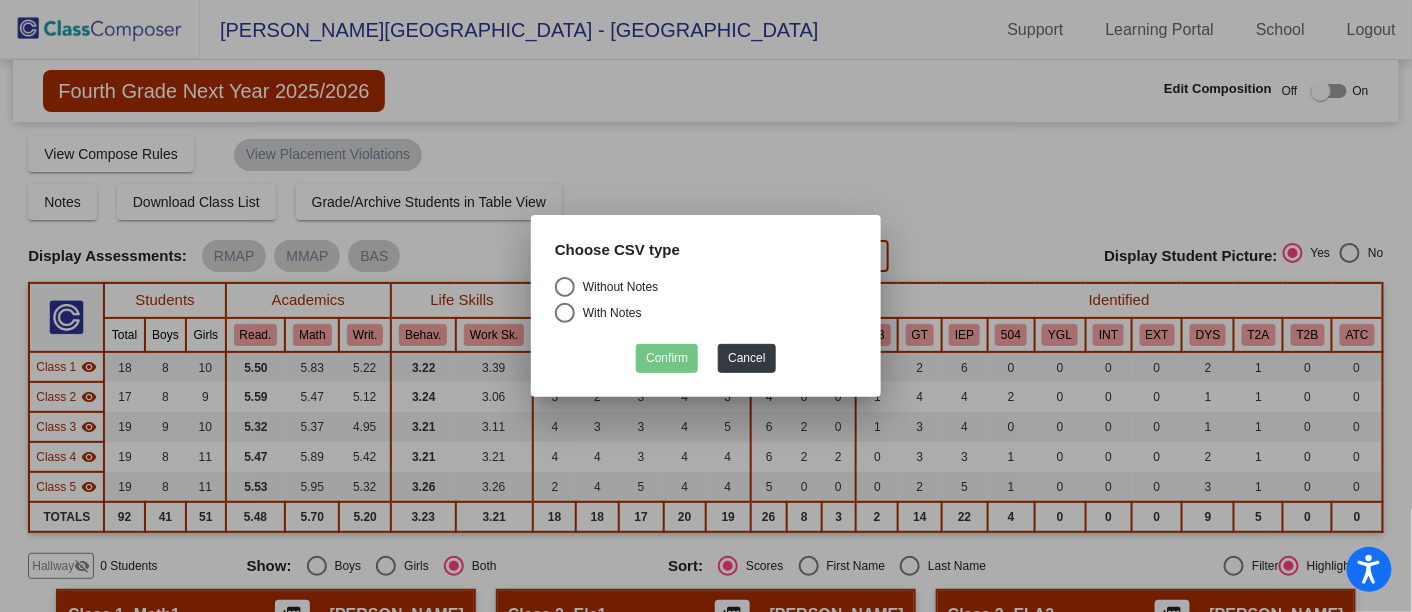 click at bounding box center [565, 287] 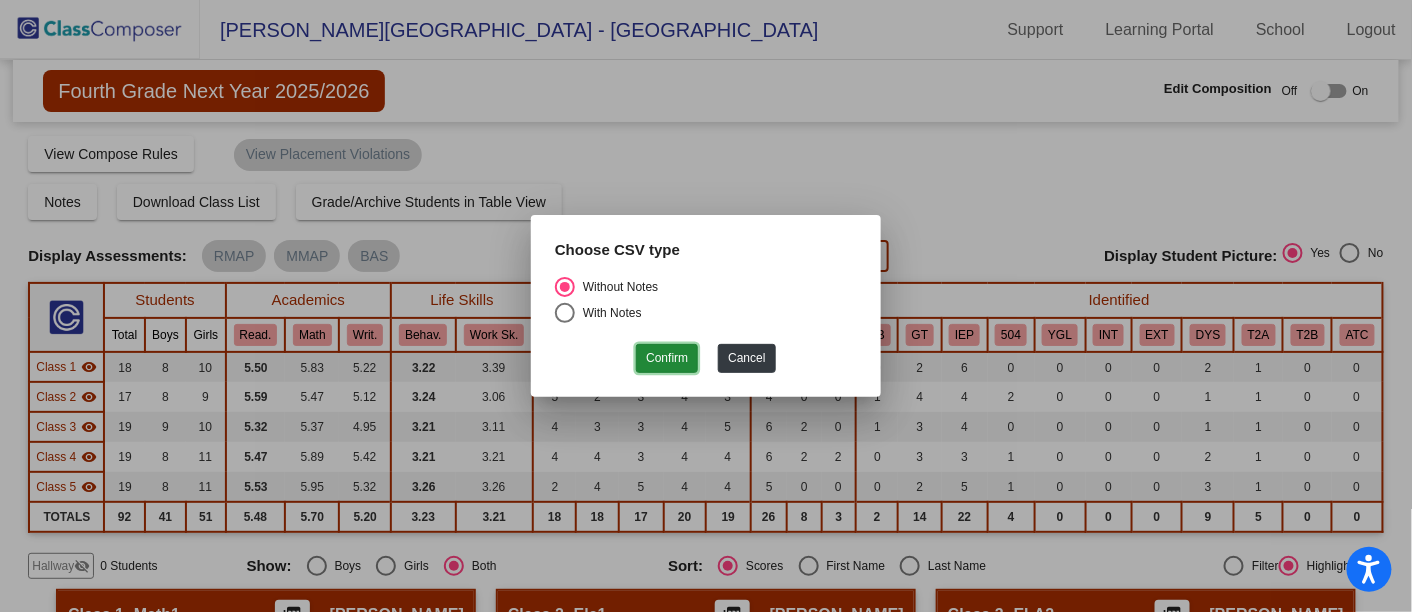 click on "Confirm" at bounding box center (667, 358) 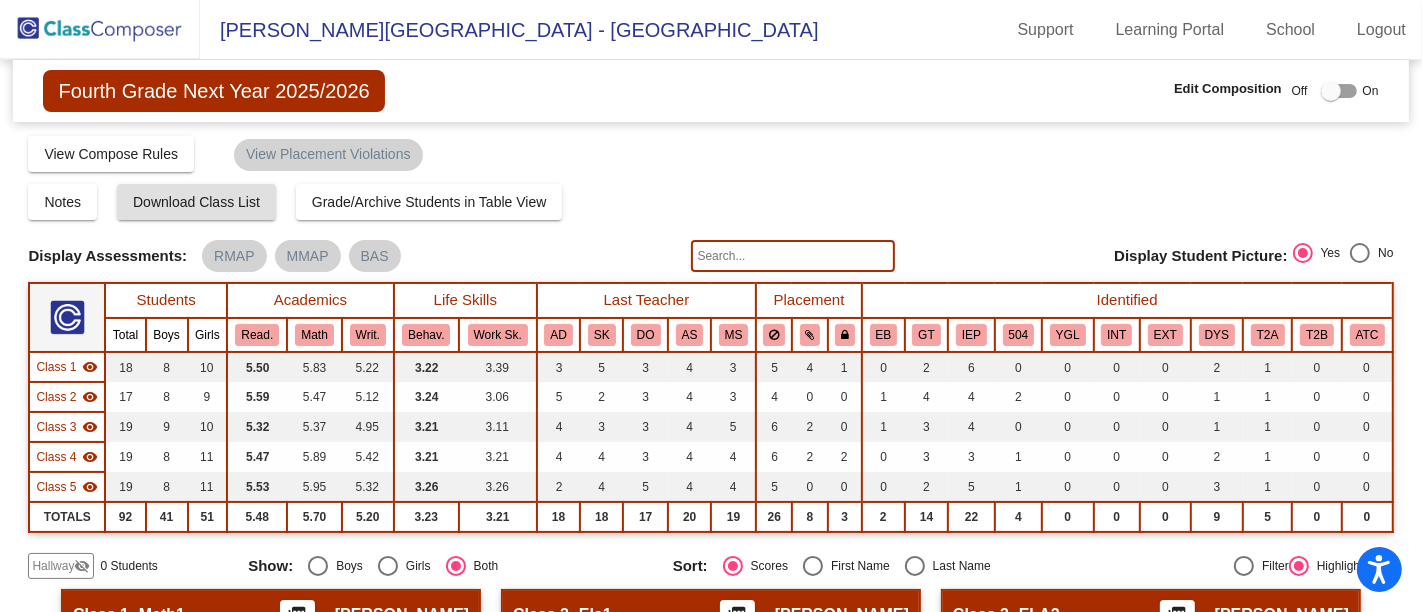 click 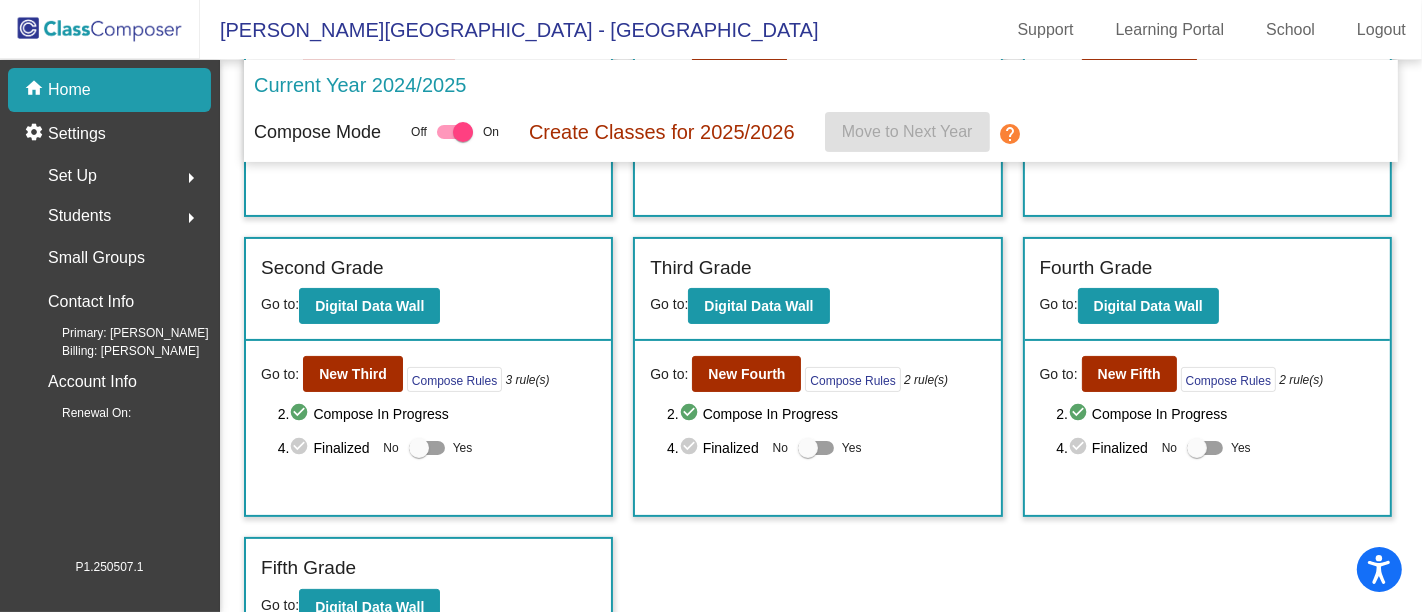 scroll, scrollTop: 261, scrollLeft: 0, axis: vertical 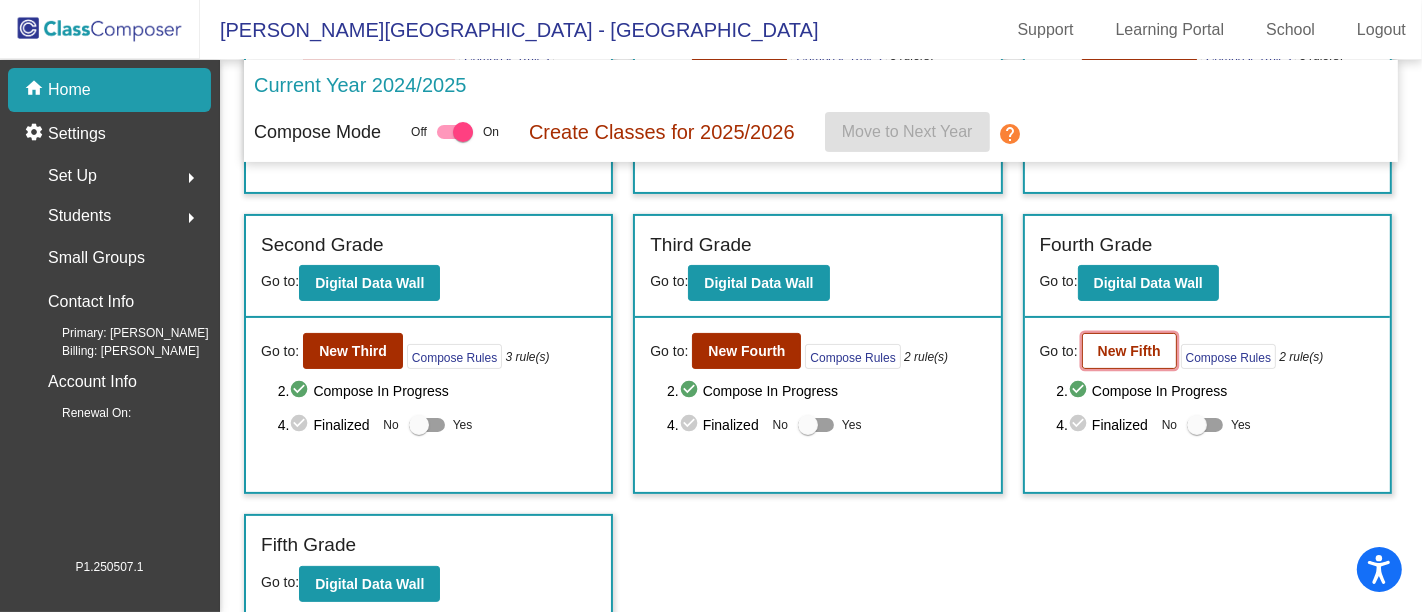 click on "New Fifth" 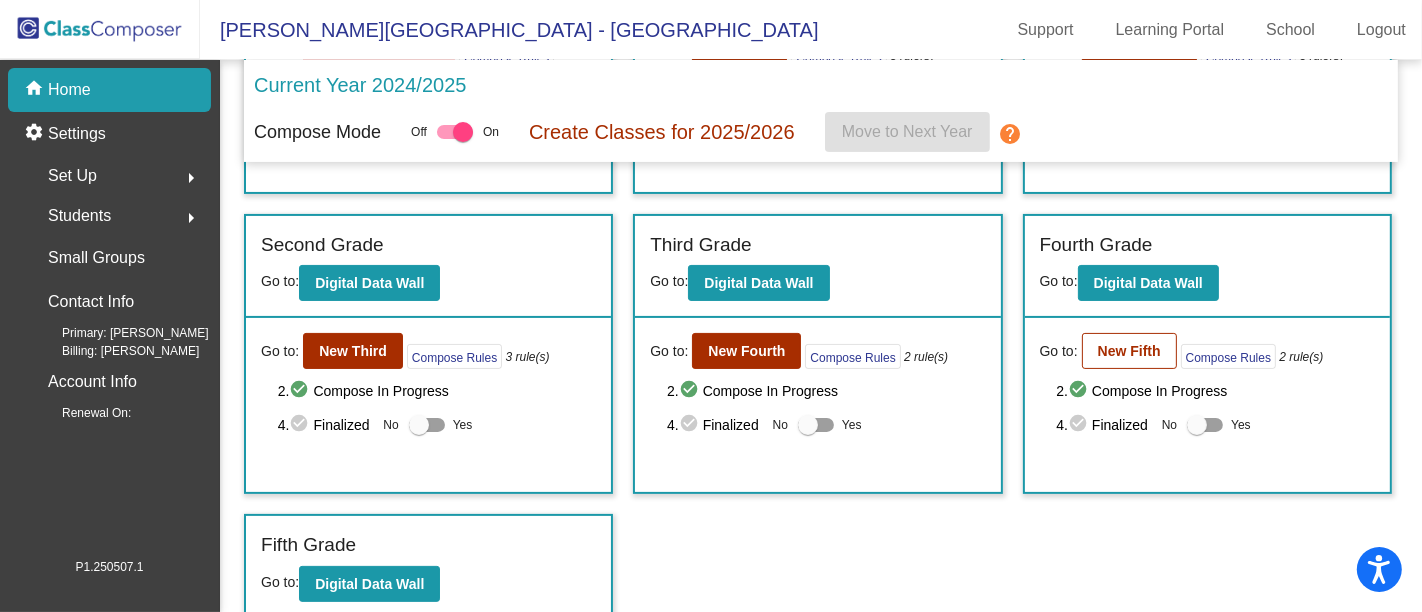 scroll, scrollTop: 0, scrollLeft: 0, axis: both 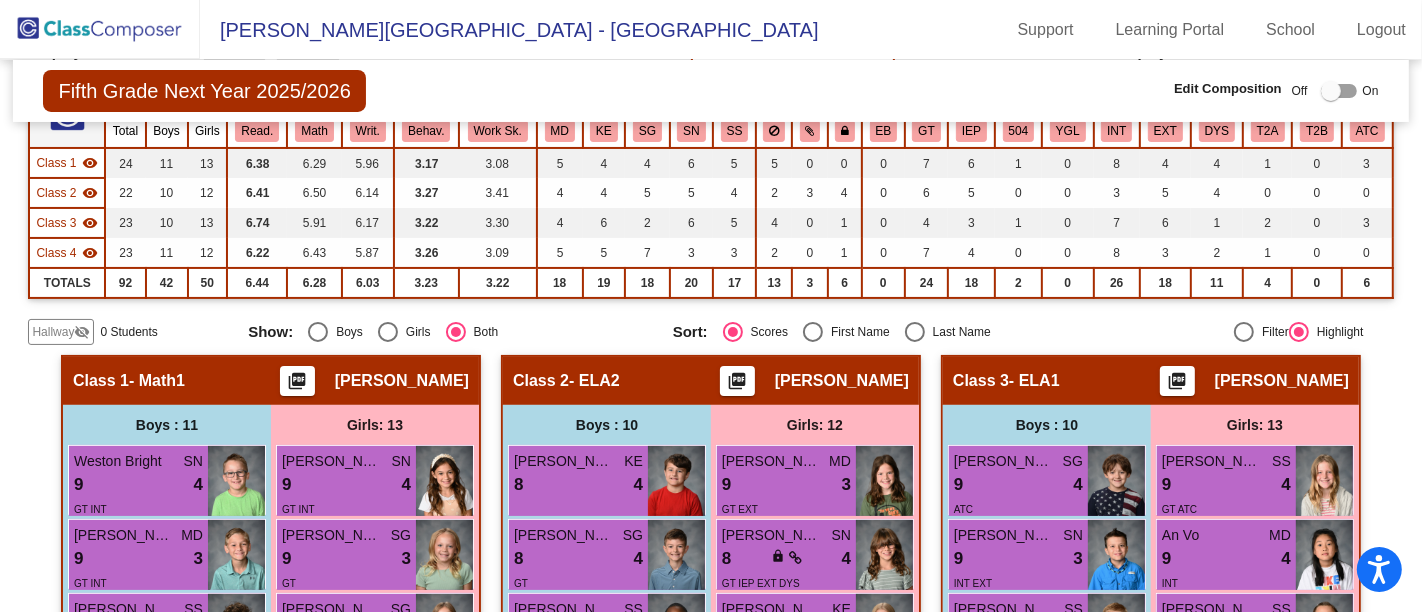 click on "Amanda Neighbors" 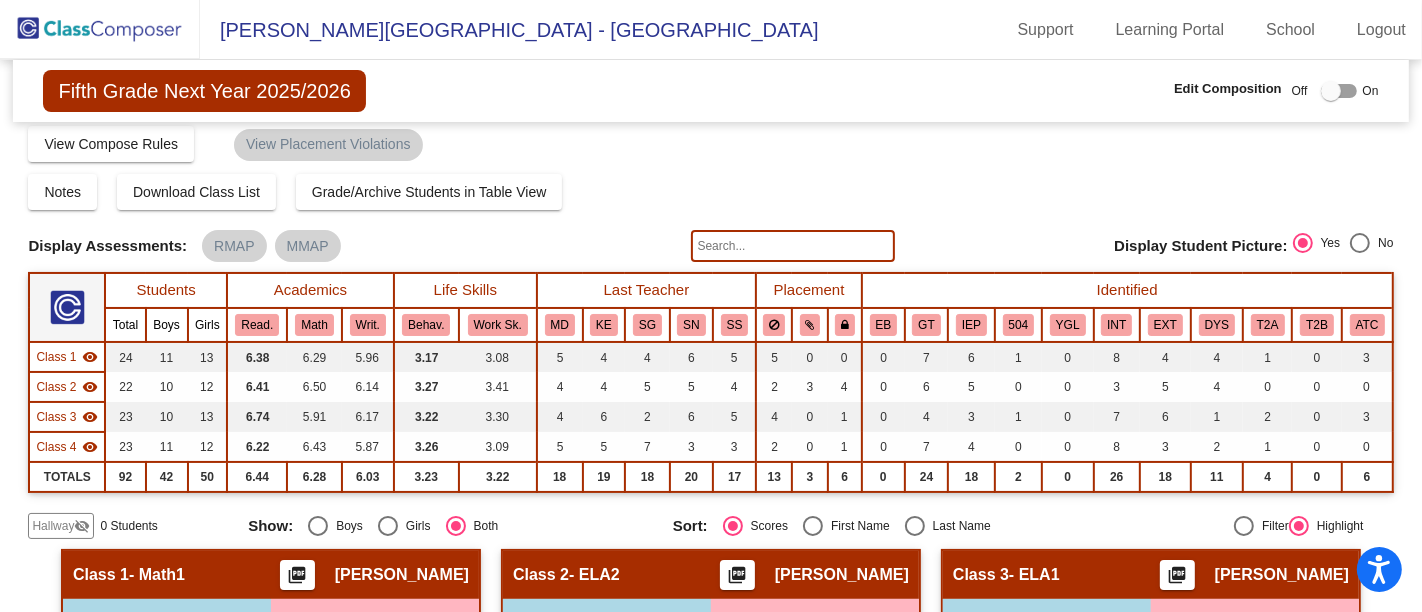 scroll, scrollTop: 0, scrollLeft: 0, axis: both 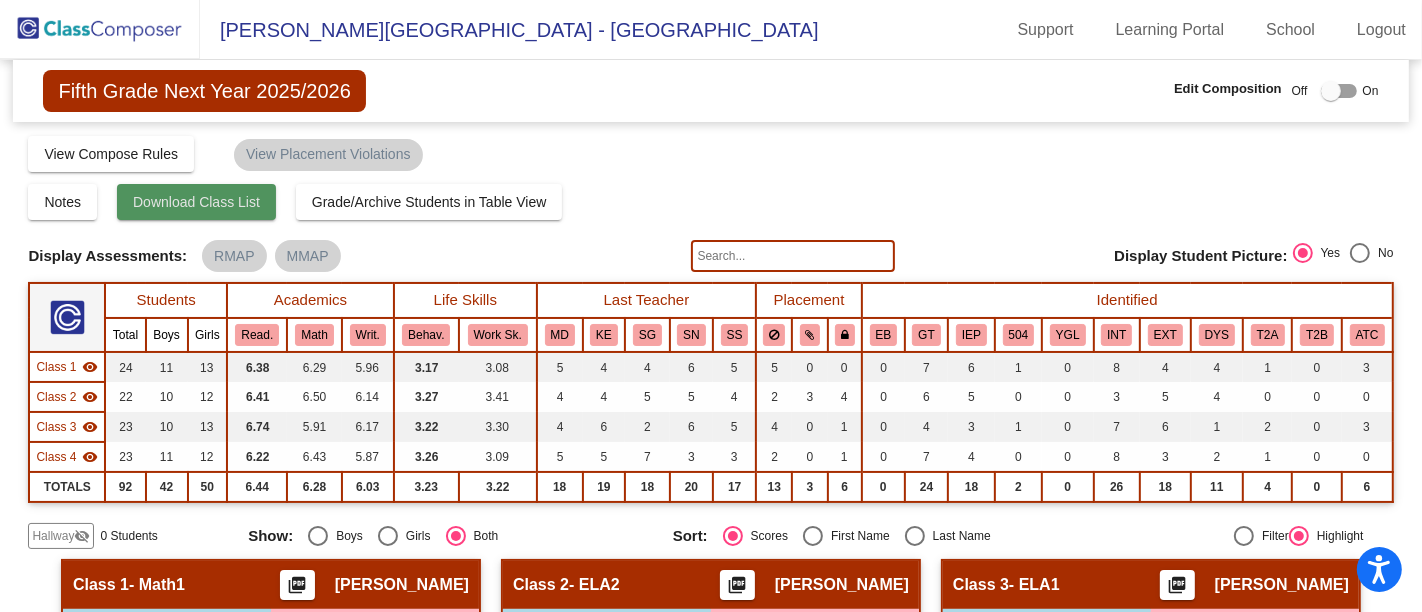 click on "Download Class List" 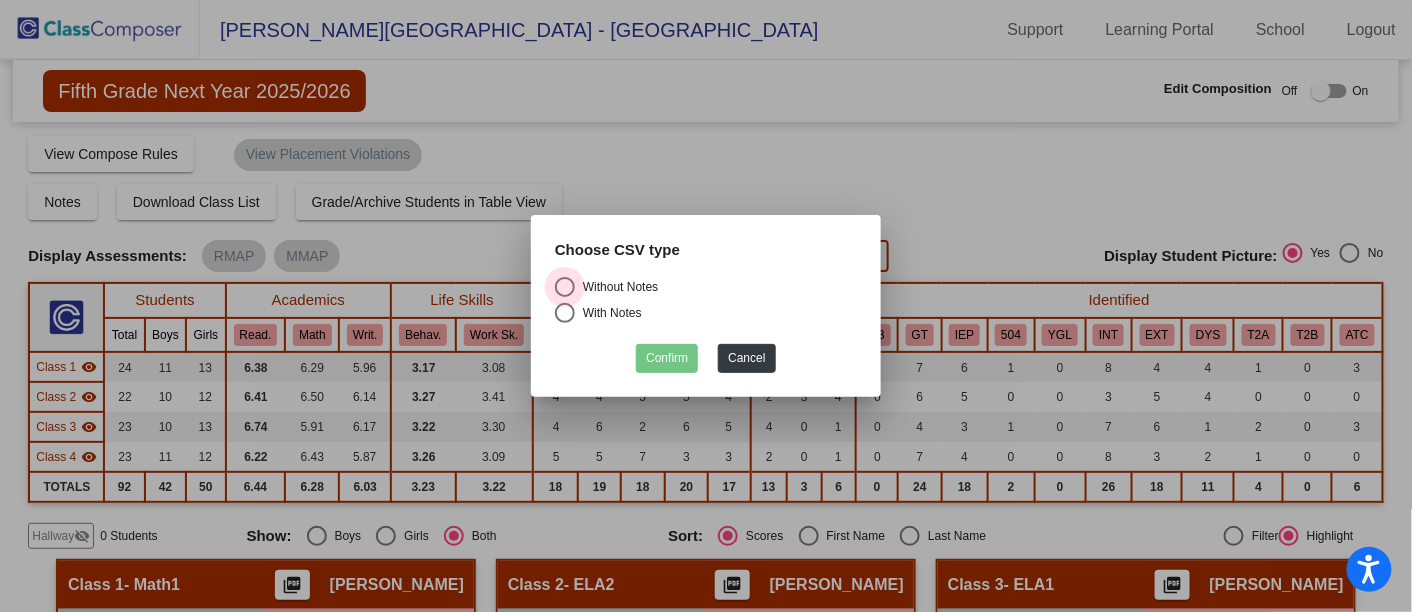 click at bounding box center [565, 287] 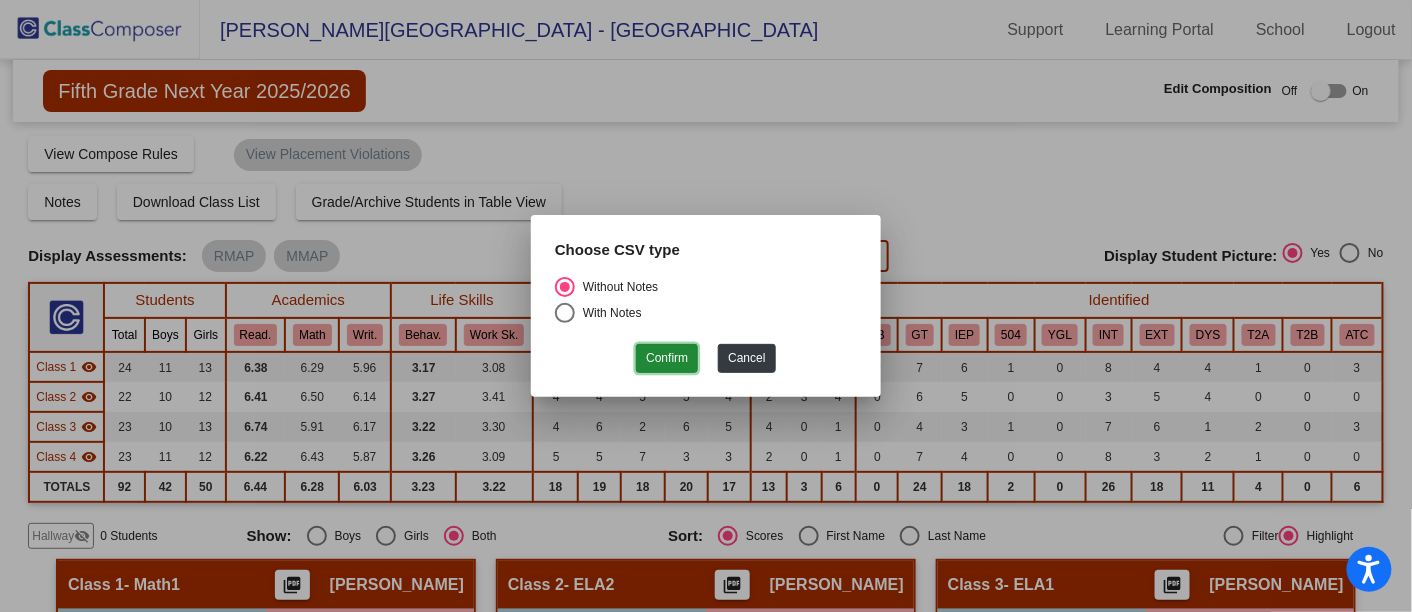 click on "Confirm" at bounding box center [667, 358] 